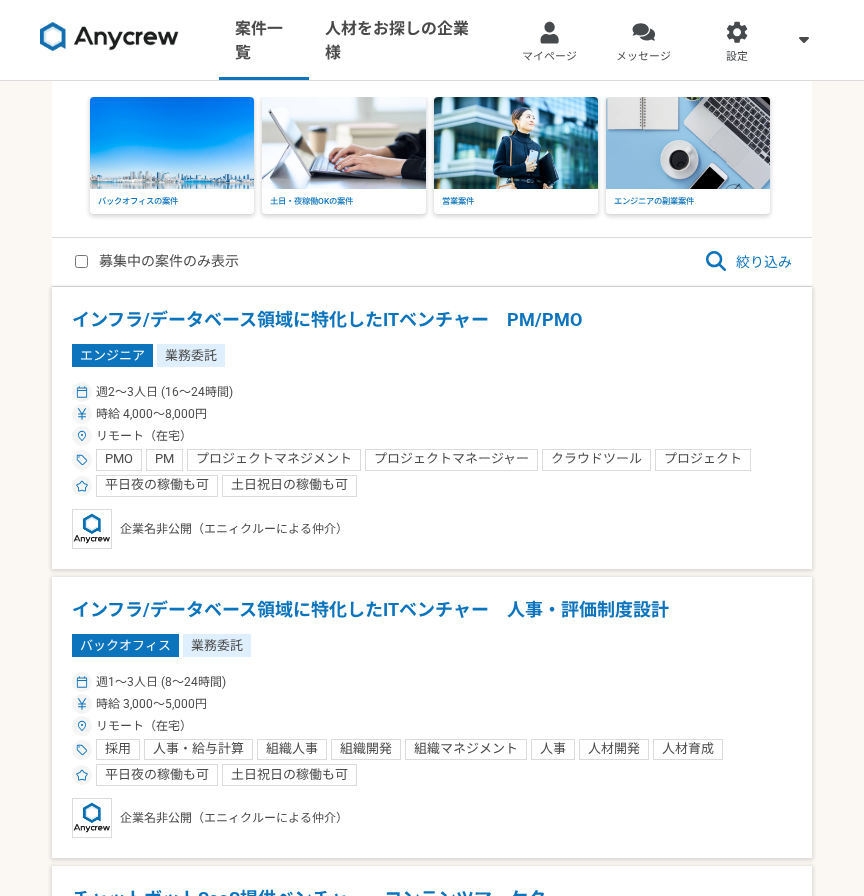 scroll, scrollTop: 0, scrollLeft: 0, axis: both 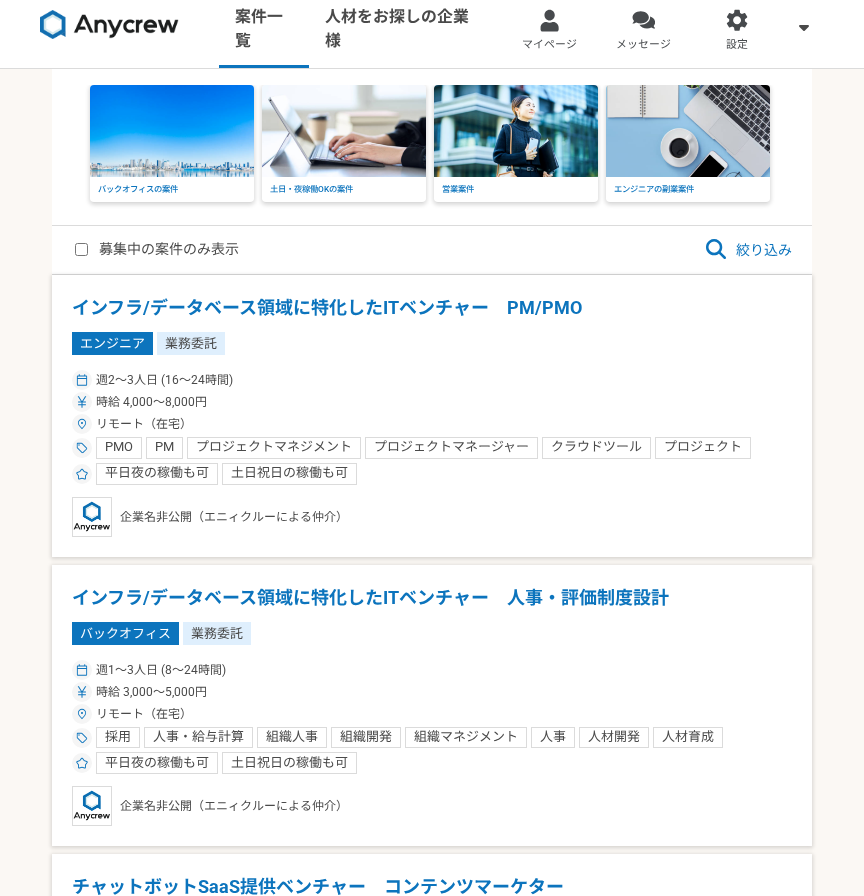 click 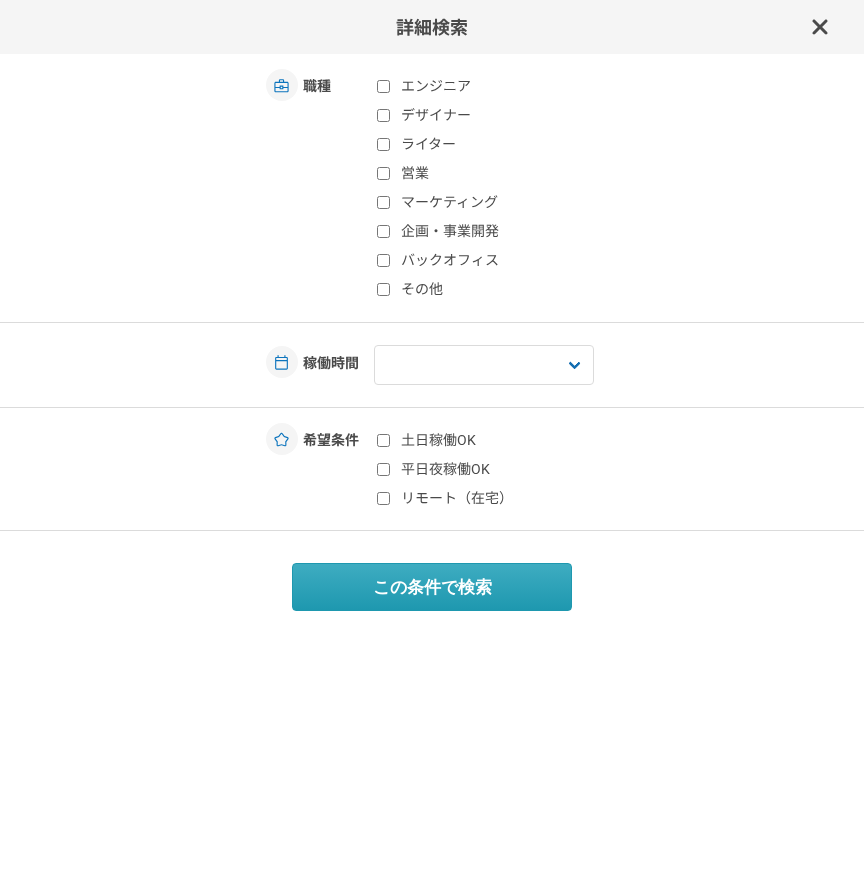 click on "マーケティング" at bounding box center [495, 202] 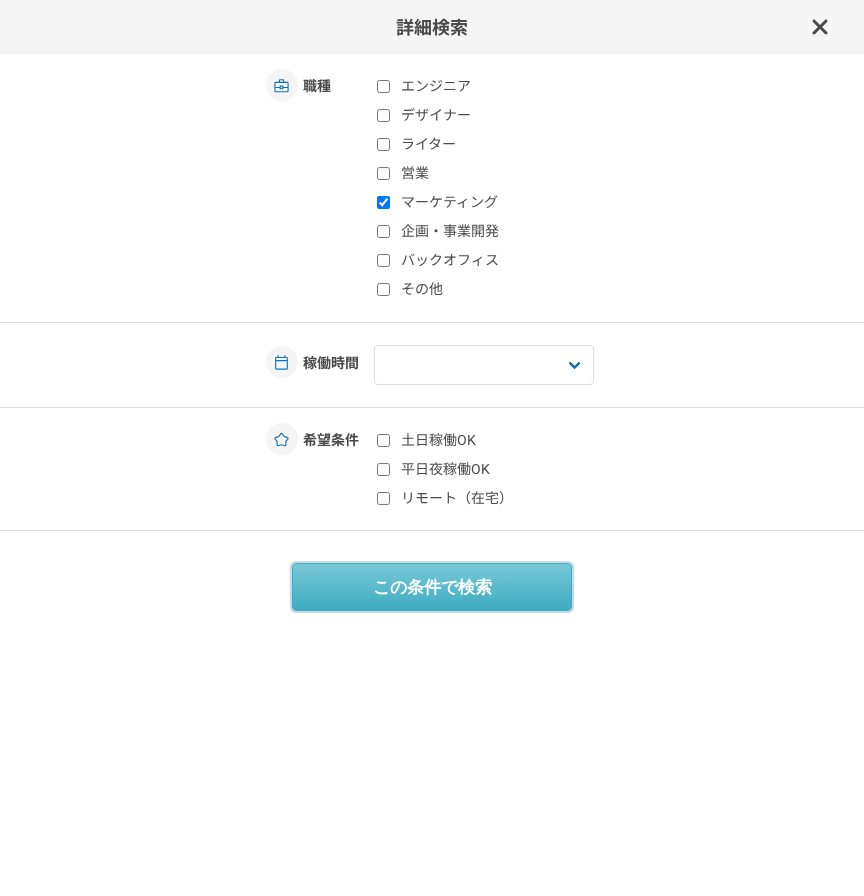 click on "この条件で検索" at bounding box center (432, 587) 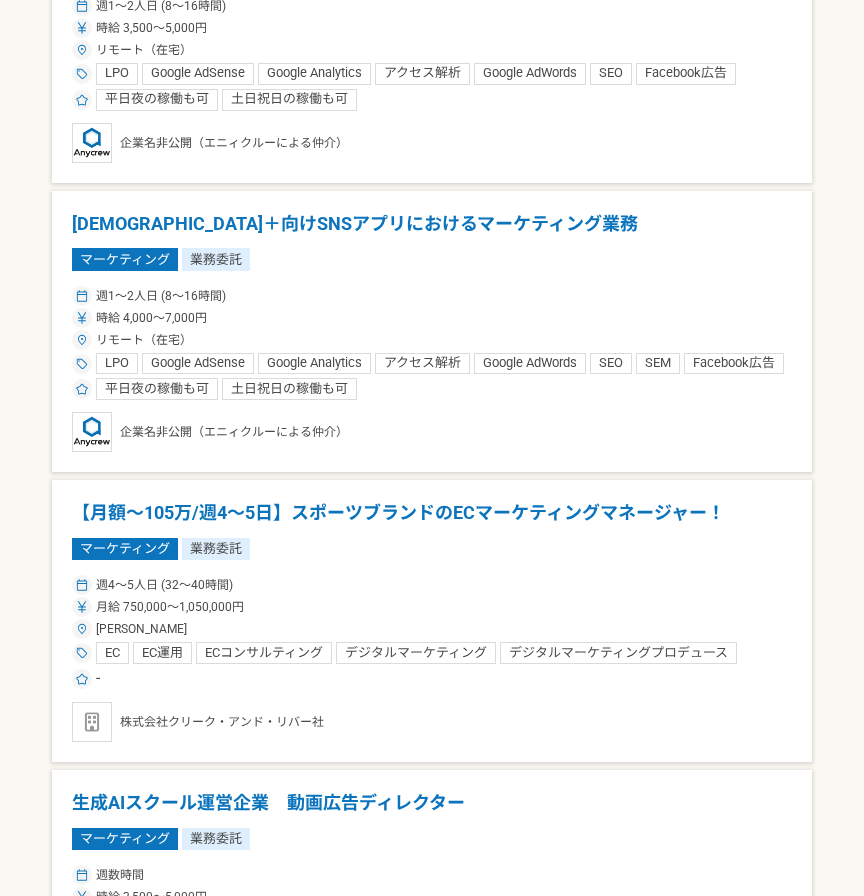 scroll, scrollTop: 0, scrollLeft: 0, axis: both 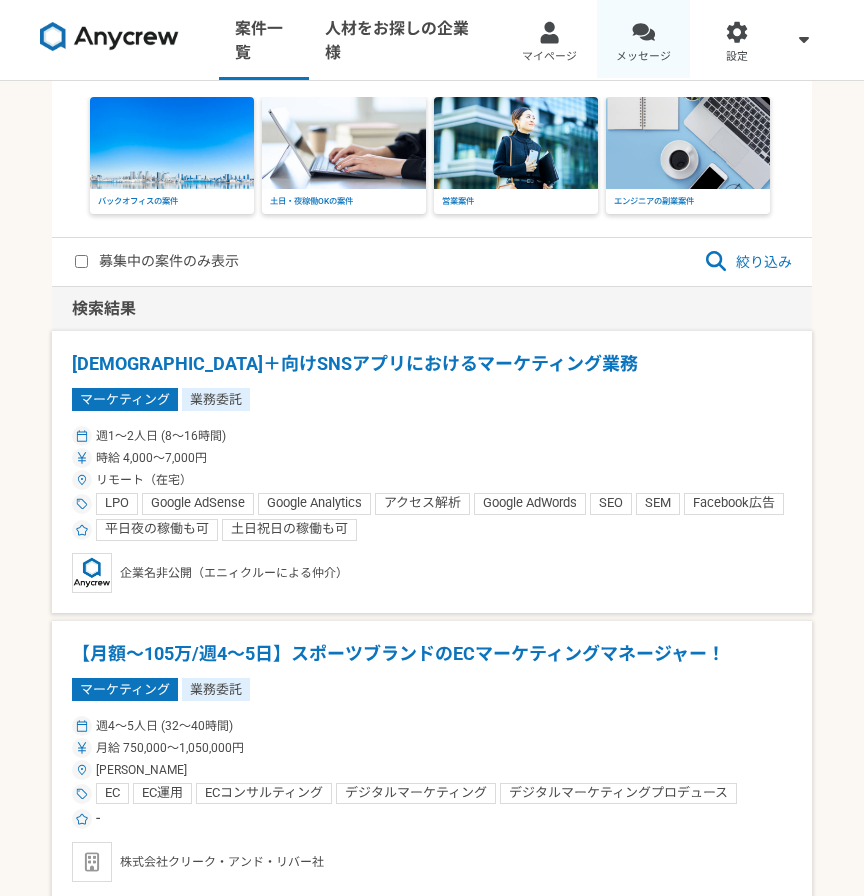 click on "メッセージ" at bounding box center [643, 57] 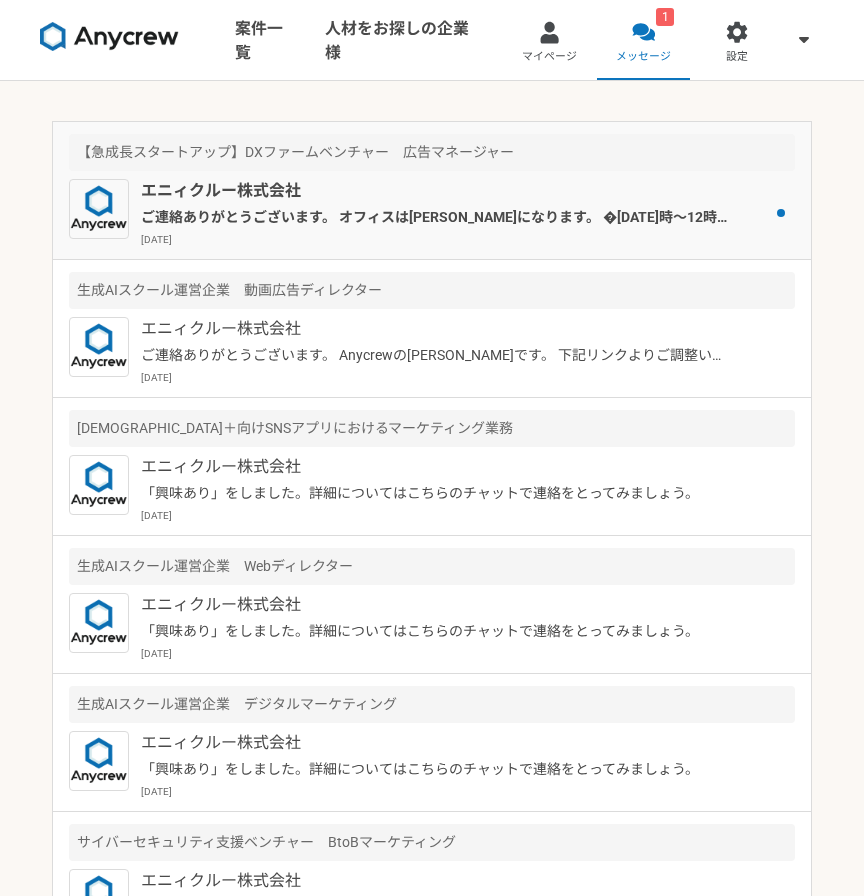 click on "2025年7月23日" at bounding box center (468, 239) 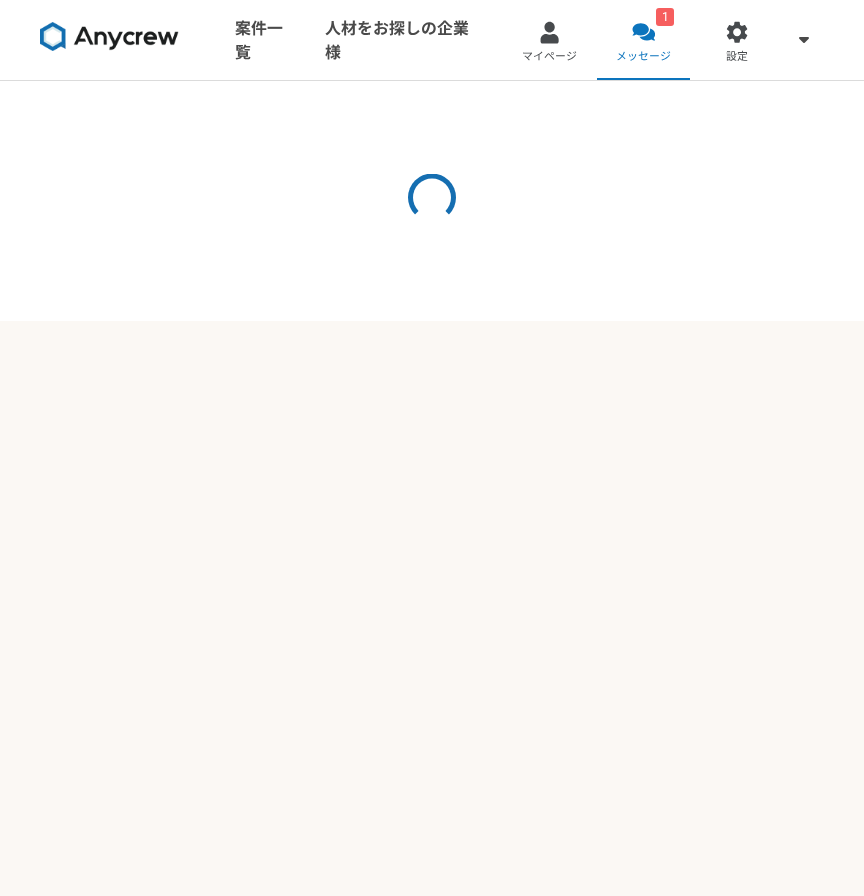 scroll, scrollTop: 313, scrollLeft: 0, axis: vertical 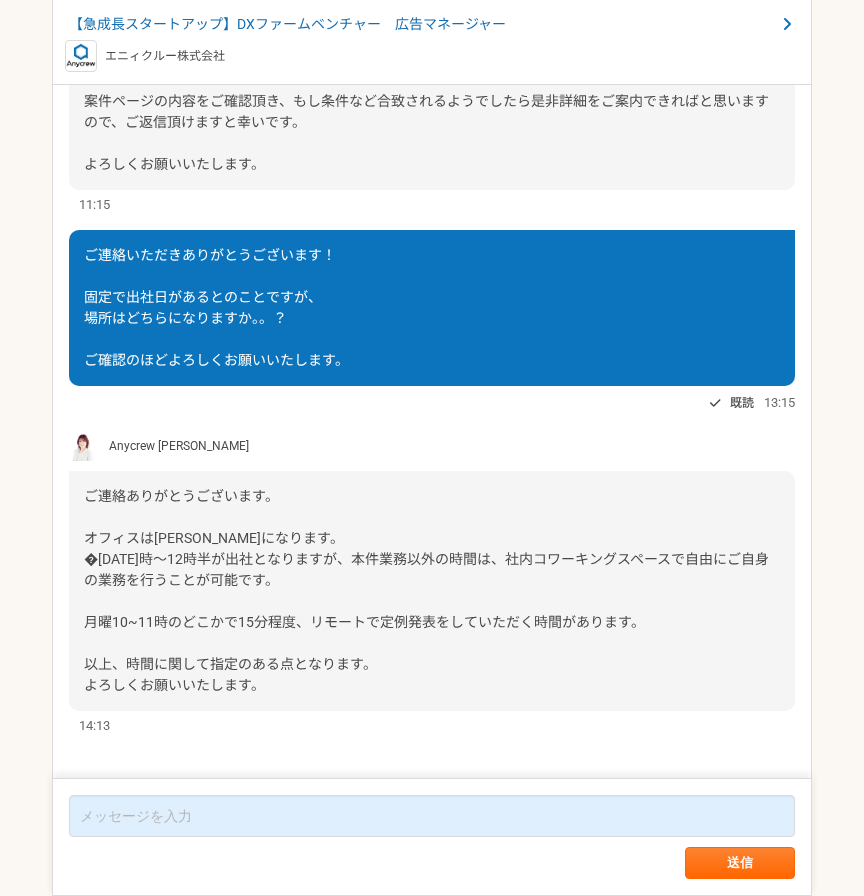 click on "ご連絡ありがとうございます。
オフィスは神田になります。
火曜日の10時～12時半が出社となりますが、本件業務以外の時間は、社内コワーキングスペースで自由にご自身の業務を行うことが可能です。
月曜10~11時のどこかで15分程度、リモートで定例発表をしていただく時間があります。
以上、時間に関して指定のある点となります。
よろしくお願いいたします。" at bounding box center (432, 591) 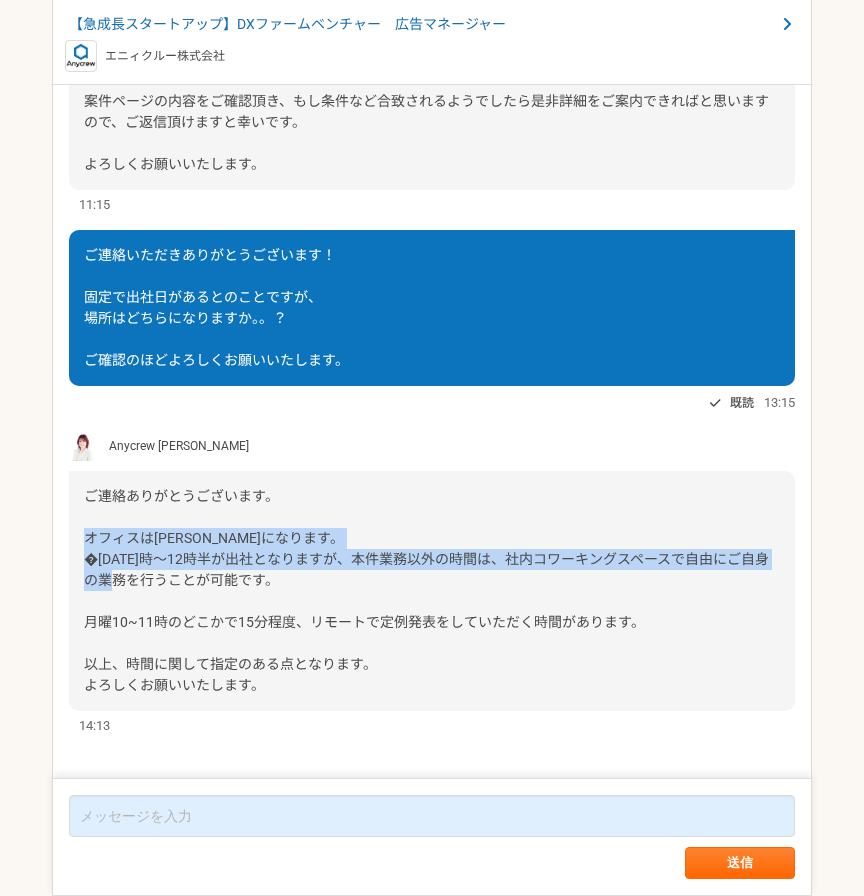 drag, startPoint x: 292, startPoint y: 575, endPoint x: 86, endPoint y: 533, distance: 210.23796 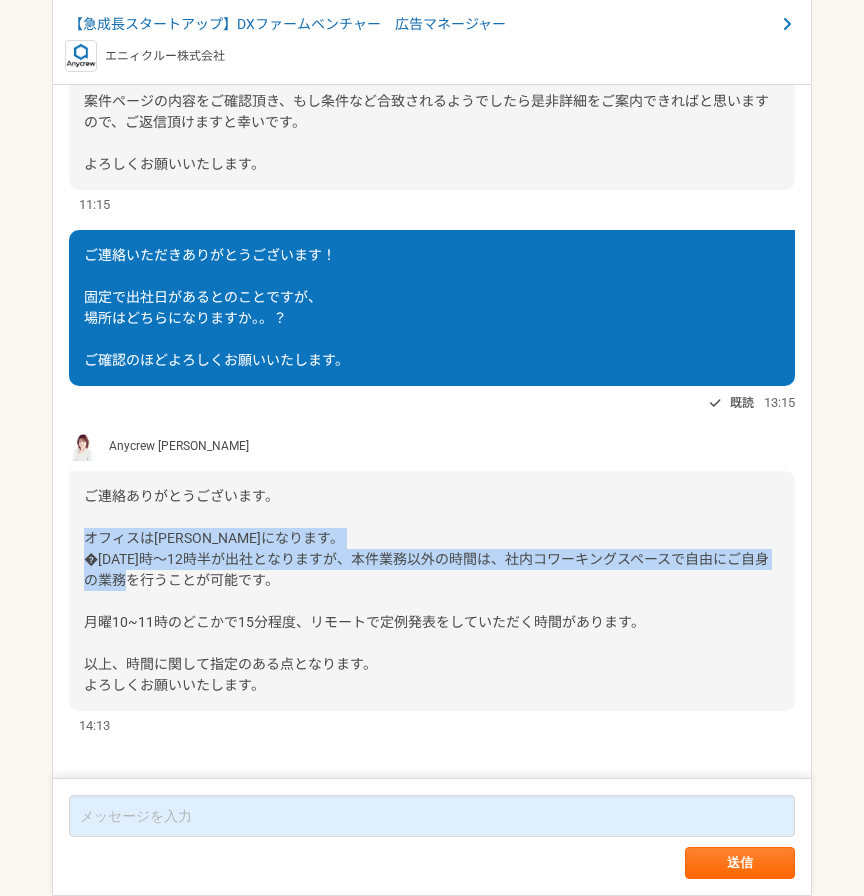 drag, startPoint x: 79, startPoint y: 539, endPoint x: 322, endPoint y: 593, distance: 248.9277 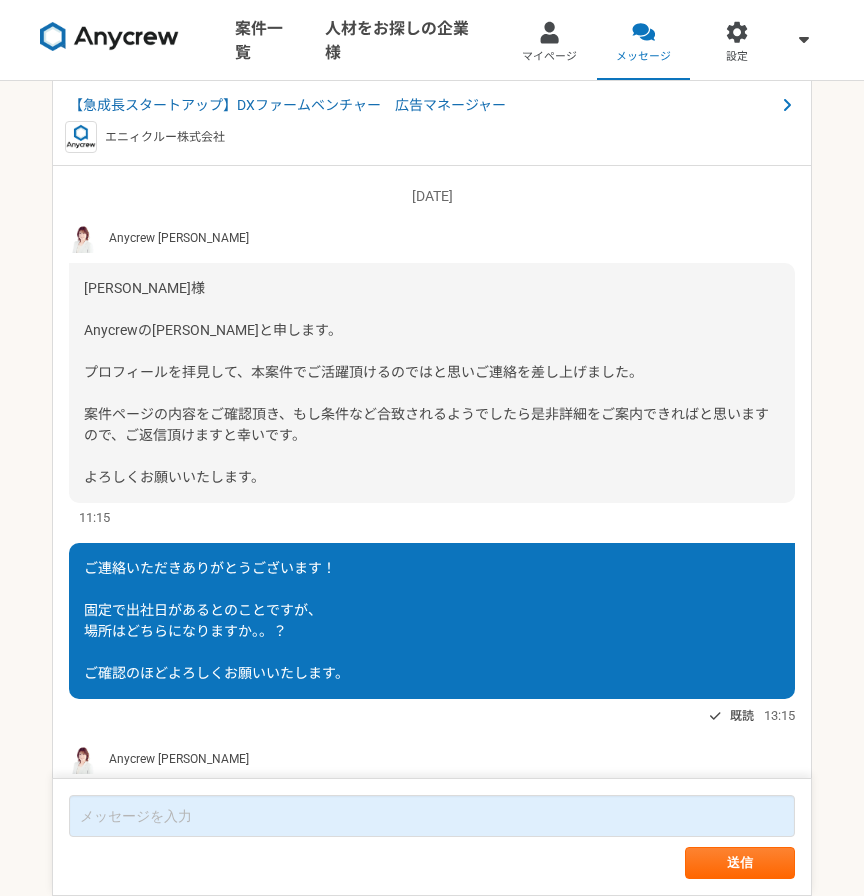 scroll, scrollTop: 313, scrollLeft: 0, axis: vertical 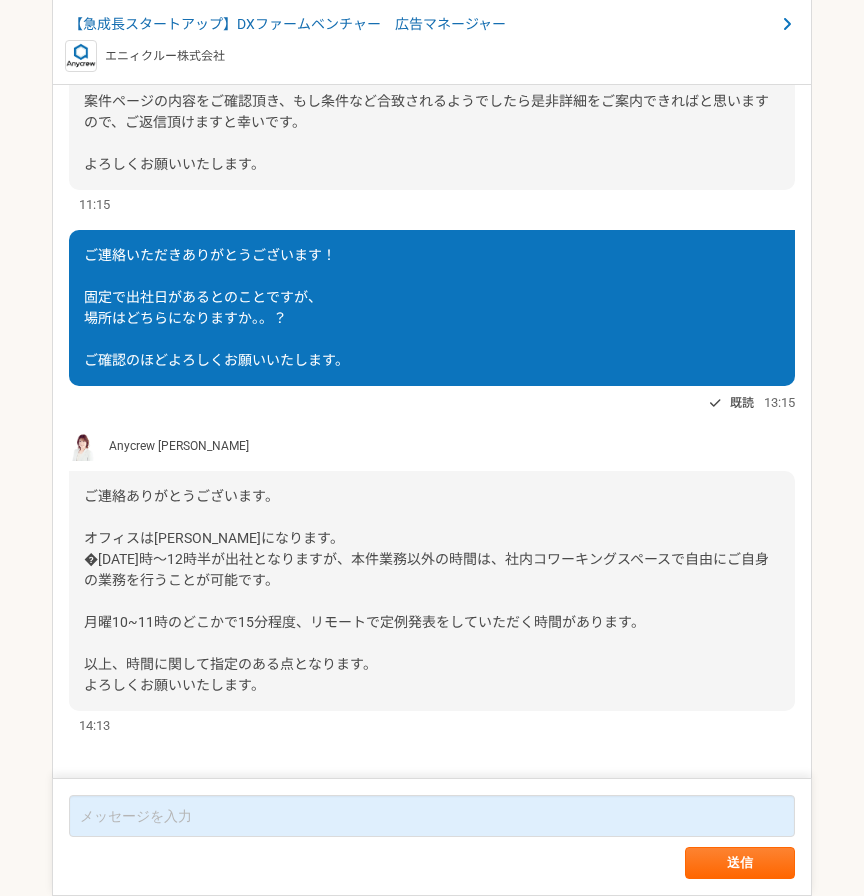 click on "ご連絡ありがとうございます。
オフィスは神田になります。
火曜日の10時～12時半が出社となりますが、本件業務以外の時間は、社内コワーキングスペースで自由にご自身の業務を行うことが可能です。
月曜10~11時のどこかで15分程度、リモートで定例発表をしていただく時間があります。
以上、時間に関して指定のある点となります。
よろしくお願いいたします。" at bounding box center [432, 591] 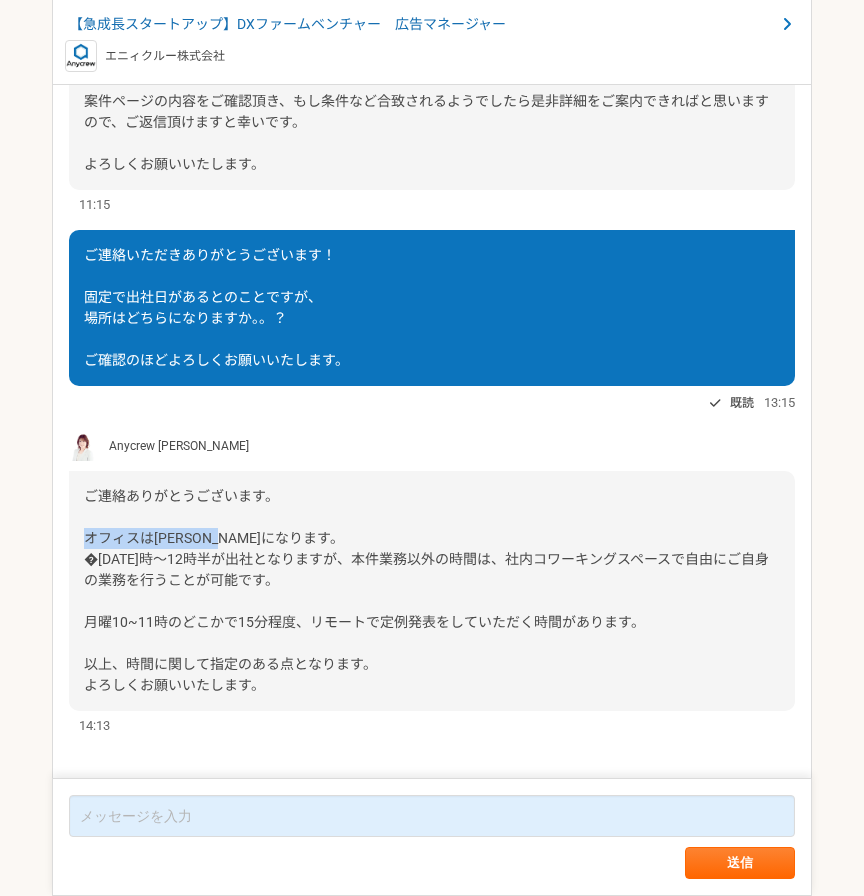 drag, startPoint x: 83, startPoint y: 539, endPoint x: 265, endPoint y: 542, distance: 182.02472 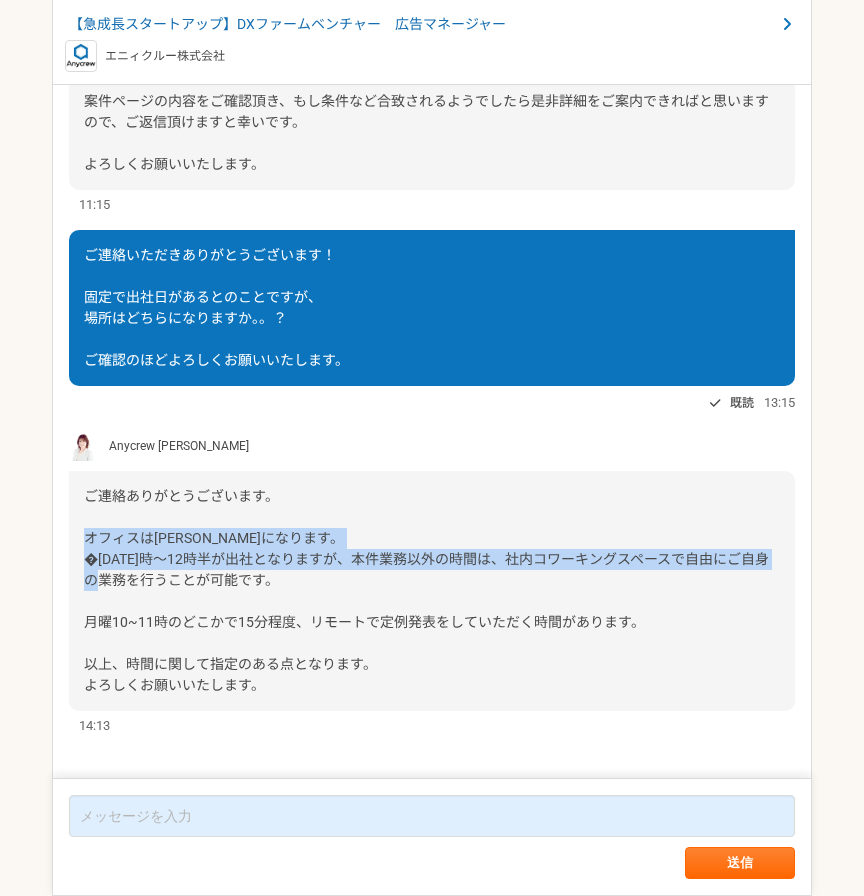 drag, startPoint x: 84, startPoint y: 536, endPoint x: 281, endPoint y: 589, distance: 204.0049 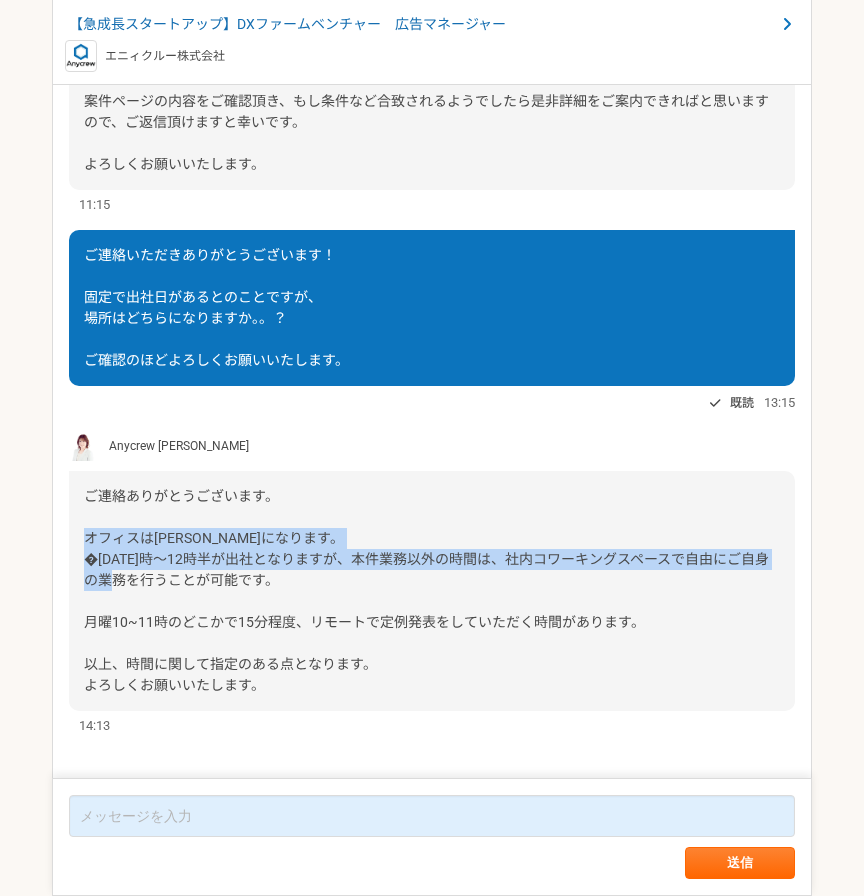 drag, startPoint x: 303, startPoint y: 589, endPoint x: 83, endPoint y: 544, distance: 224.55511 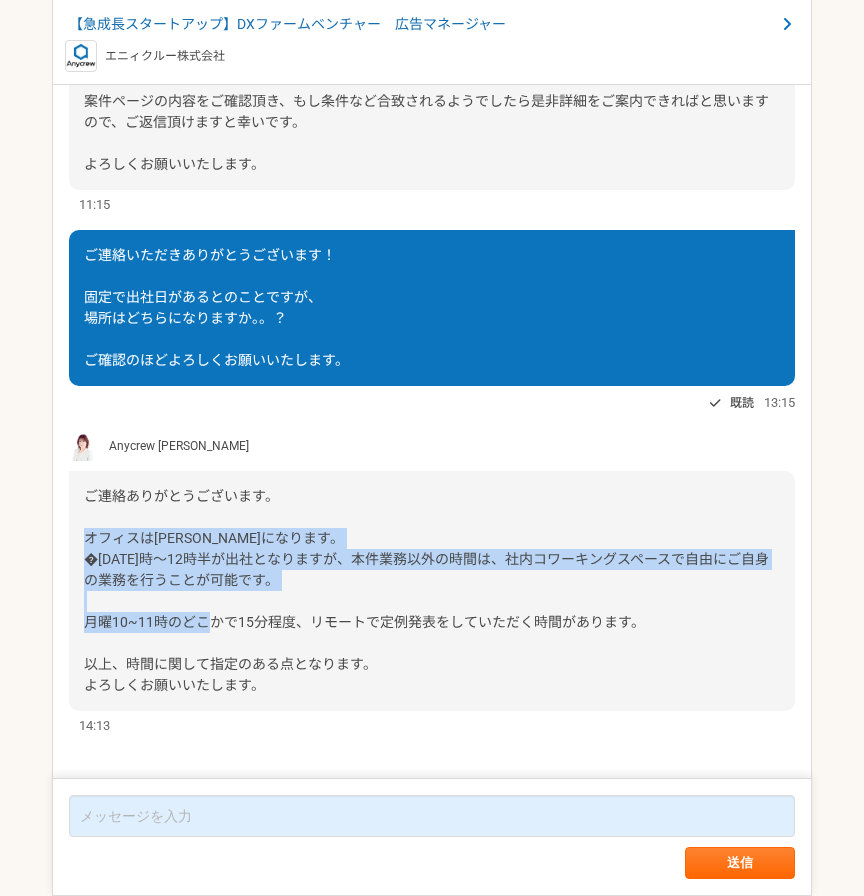 drag, startPoint x: 88, startPoint y: 536, endPoint x: 359, endPoint y: 614, distance: 282.00177 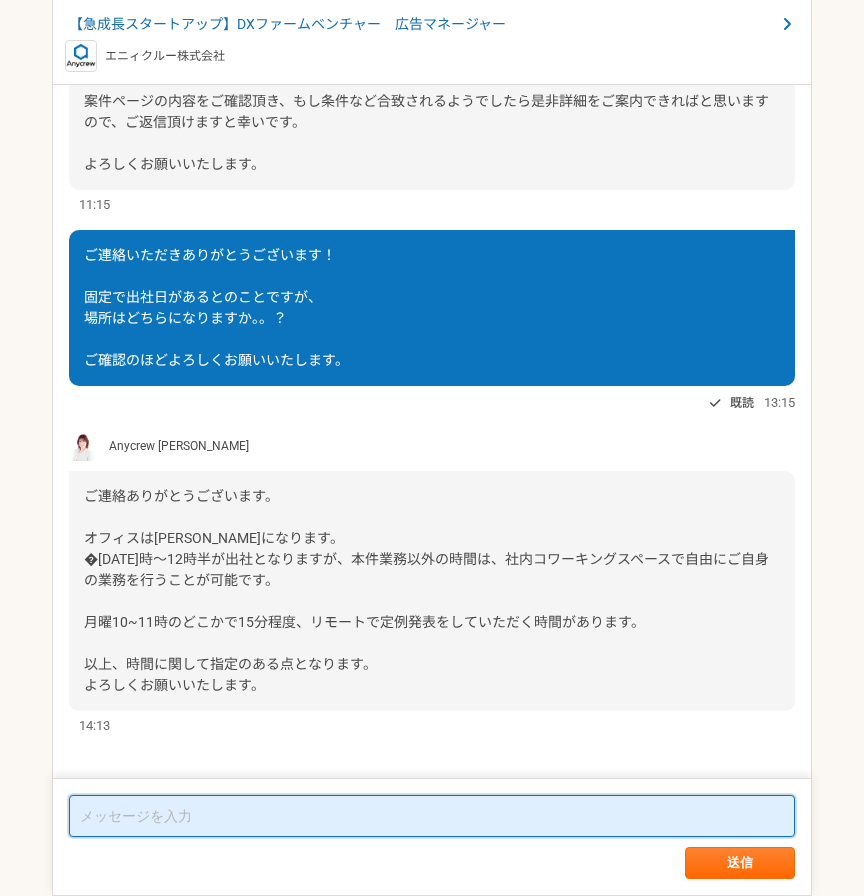 click at bounding box center (432, 816) 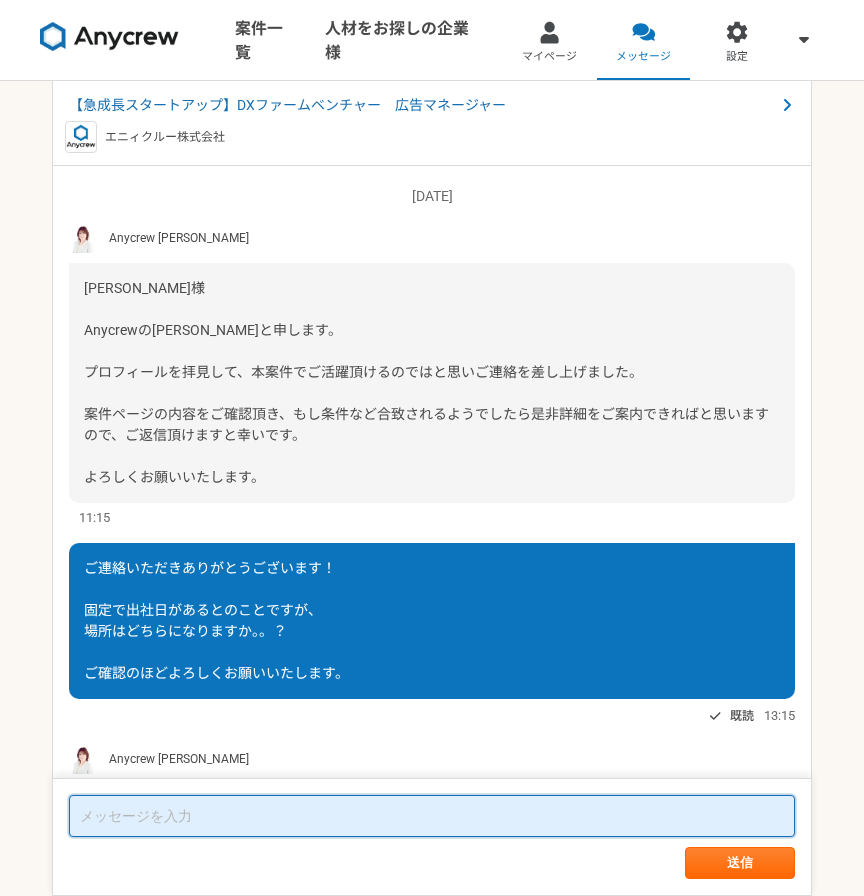 scroll, scrollTop: 19, scrollLeft: 0, axis: vertical 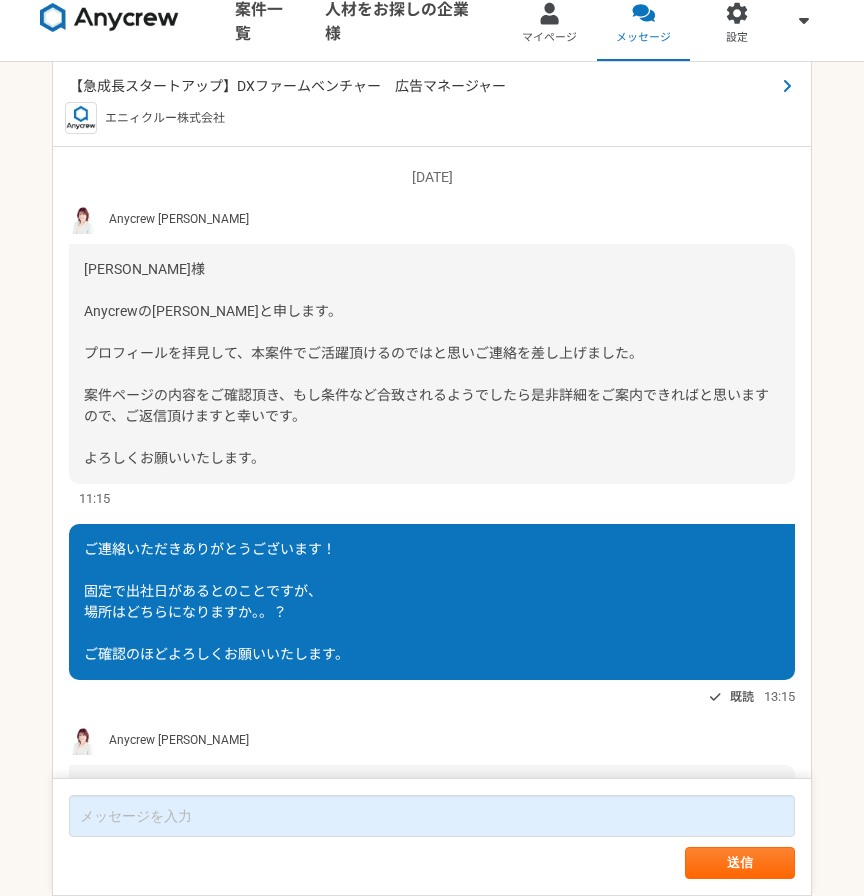 click on "【急成長スタートアップ】DXファームベンチャー　広告マネージャー" at bounding box center [422, 86] 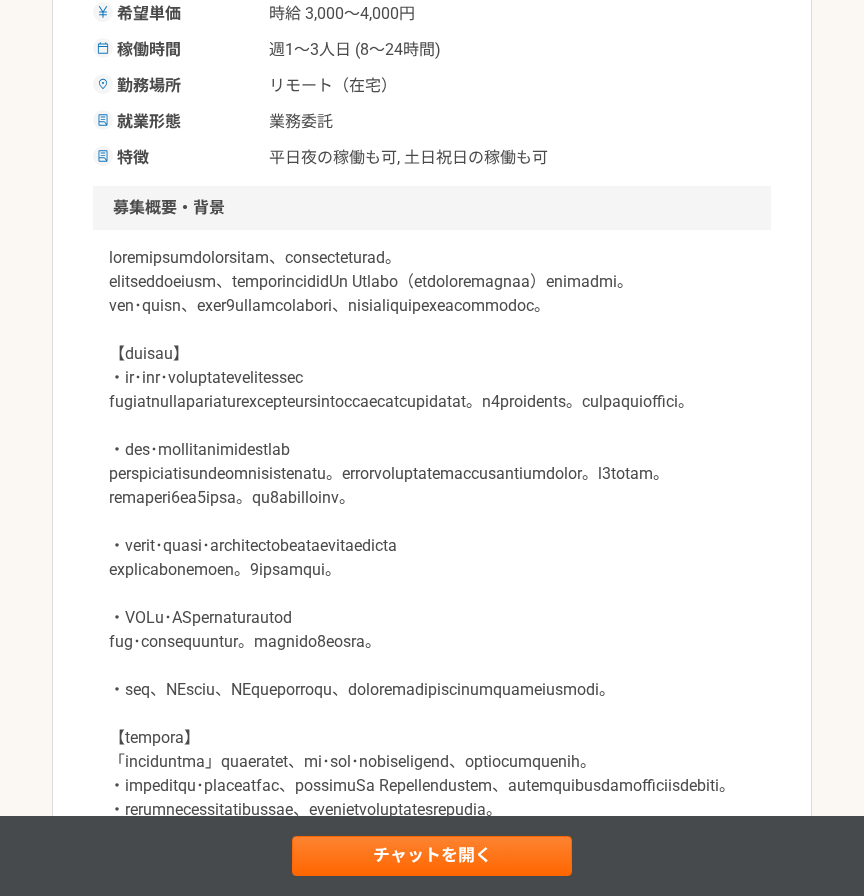 scroll, scrollTop: 448, scrollLeft: 0, axis: vertical 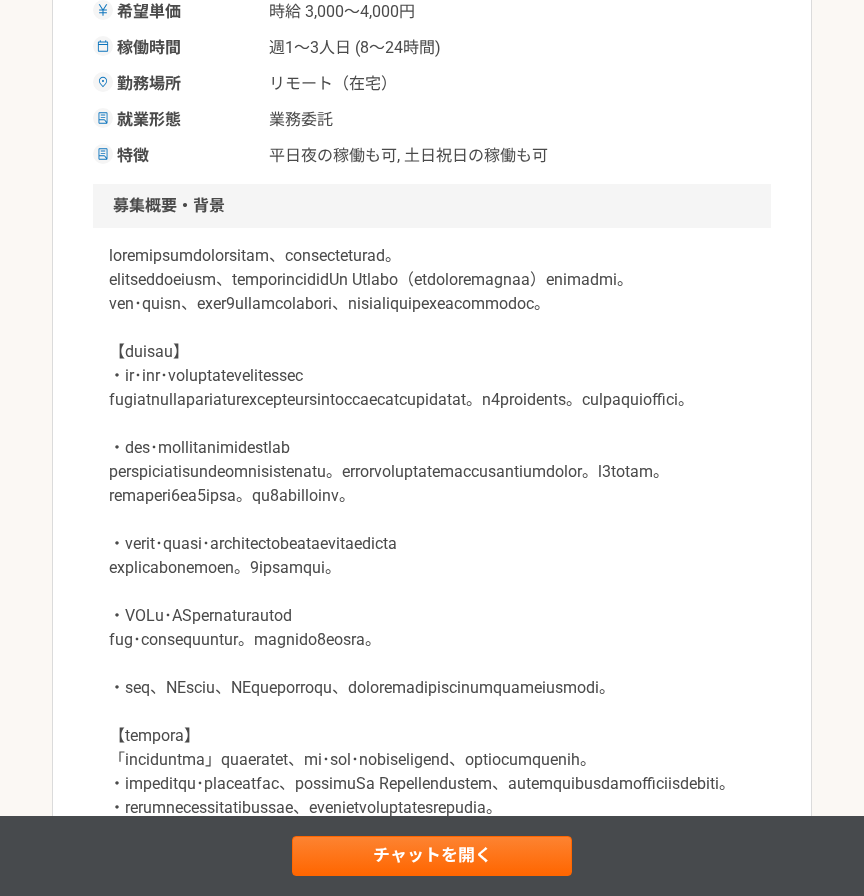 click at bounding box center [432, 592] 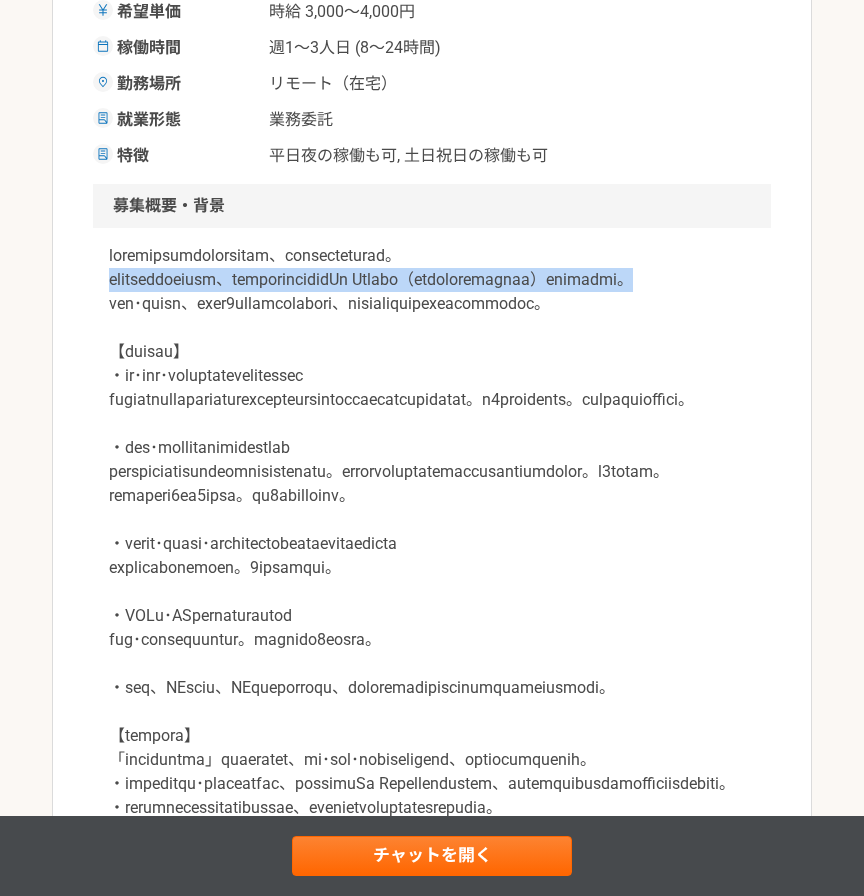 drag, startPoint x: 110, startPoint y: 285, endPoint x: 605, endPoint y: 301, distance: 495.2585 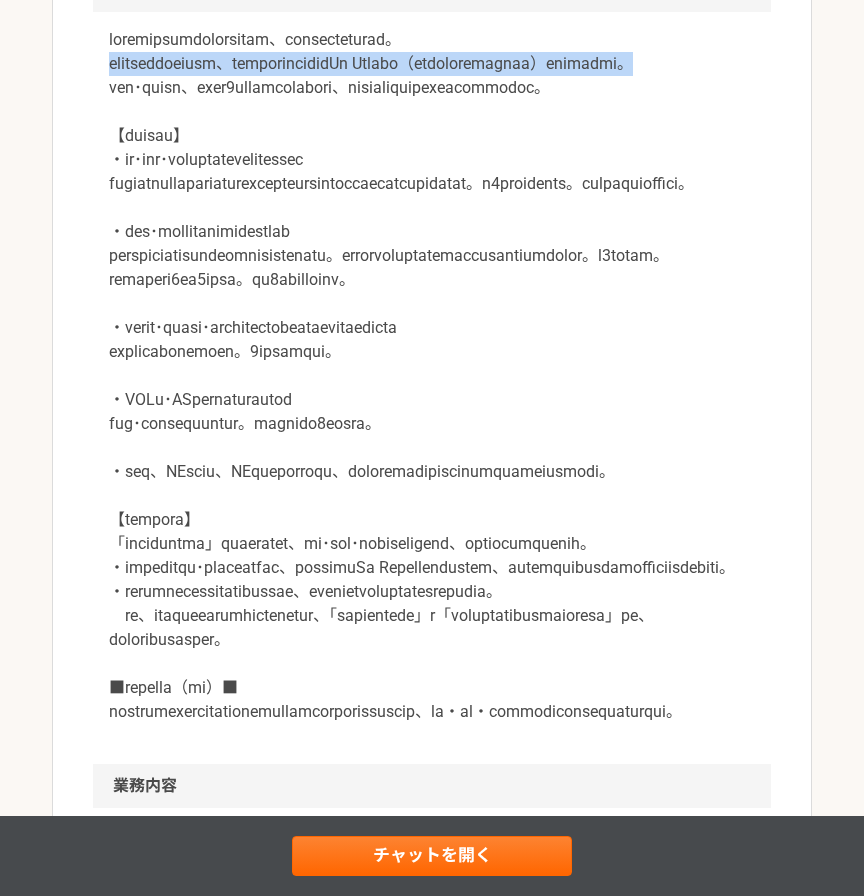 scroll, scrollTop: 670, scrollLeft: 0, axis: vertical 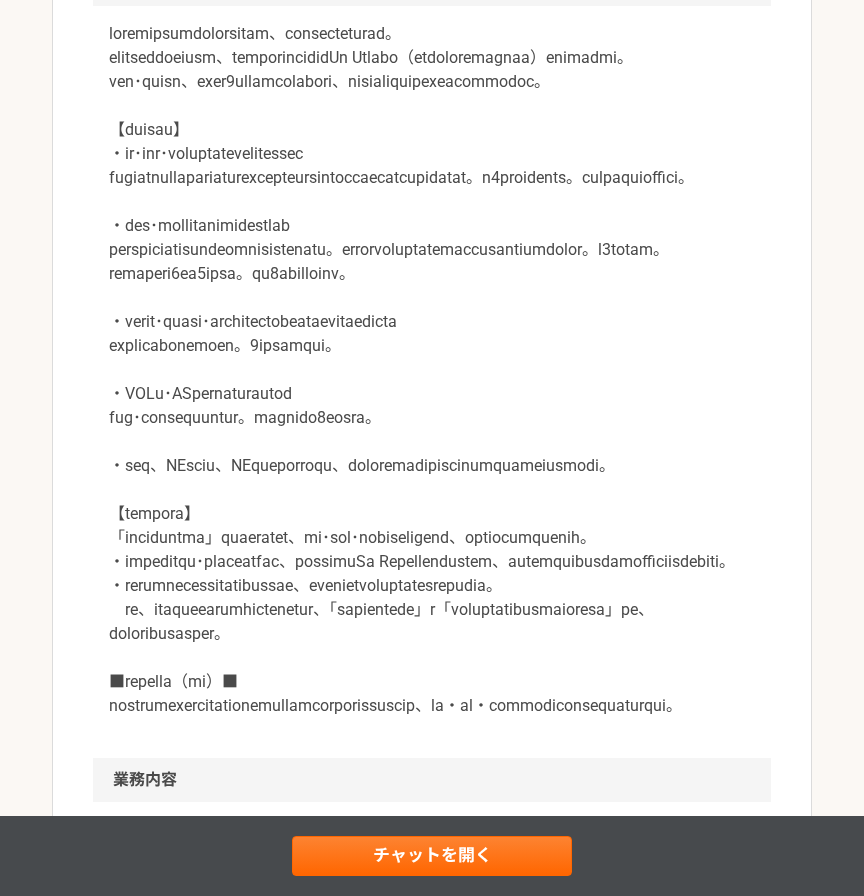 click at bounding box center (432, 370) 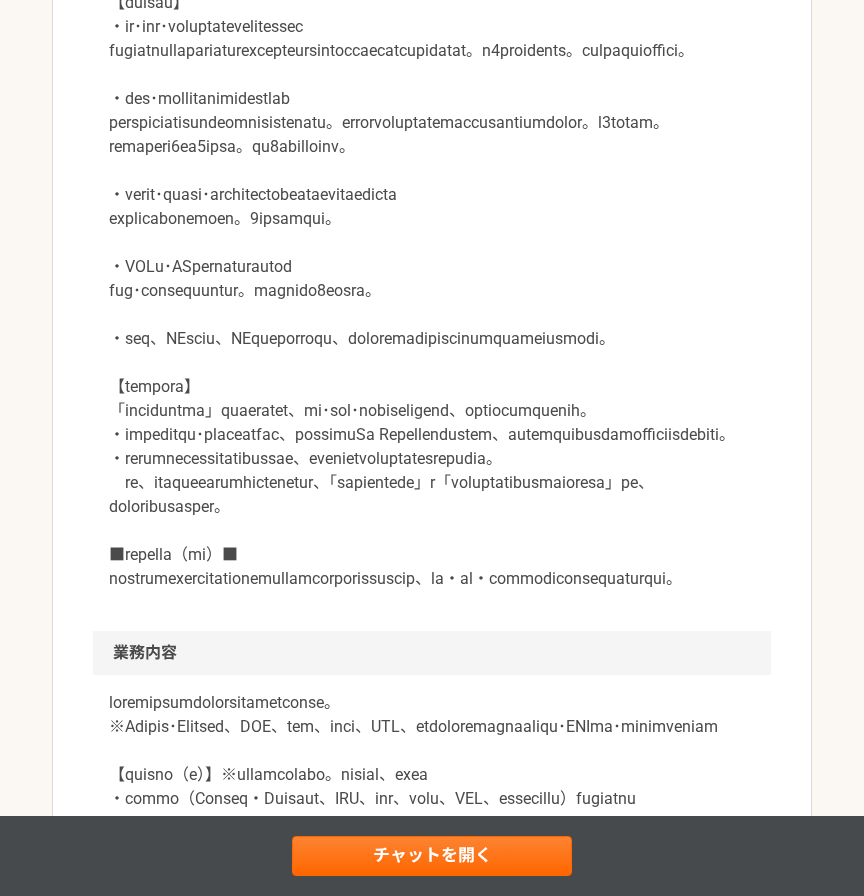 scroll, scrollTop: 799, scrollLeft: 0, axis: vertical 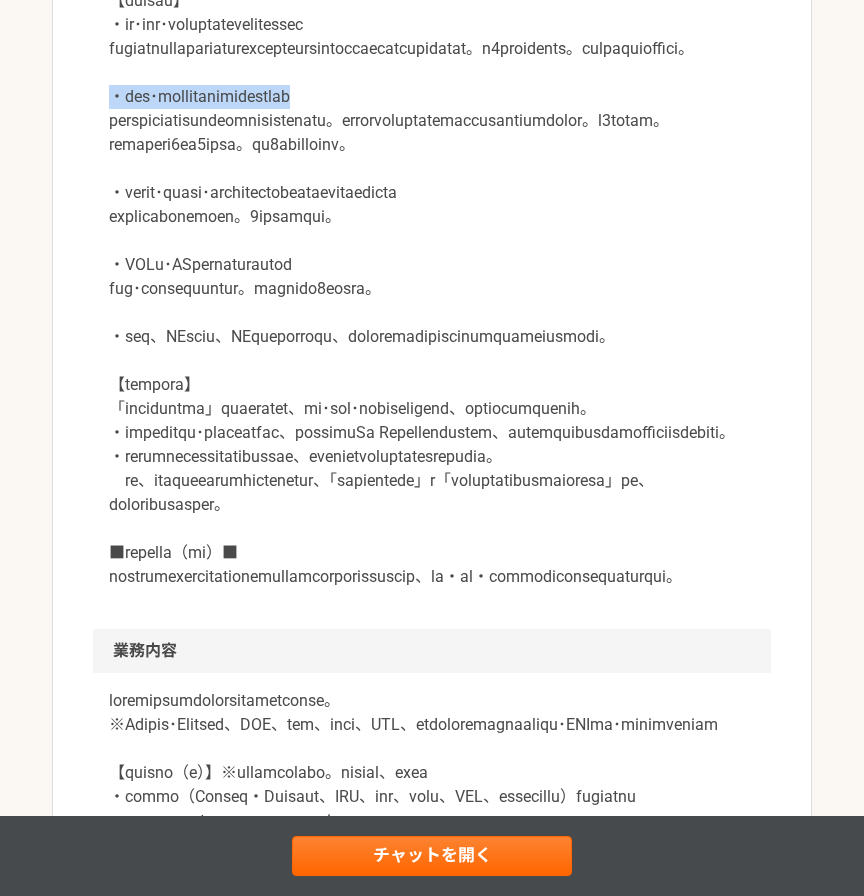drag, startPoint x: 110, startPoint y: 170, endPoint x: 478, endPoint y: 170, distance: 368 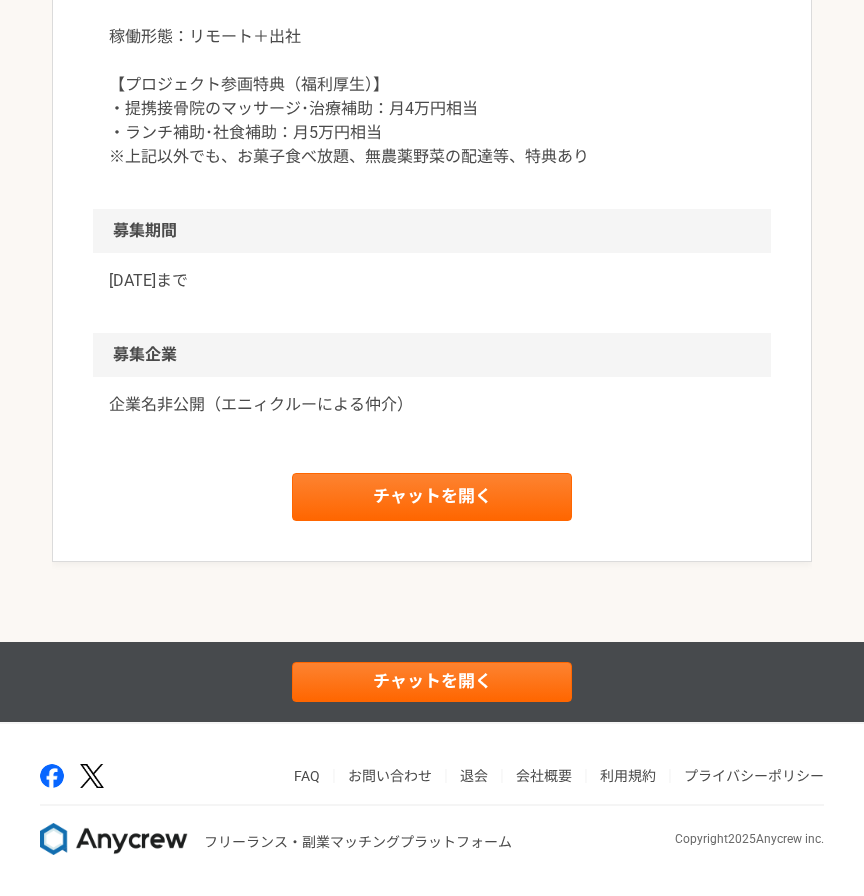 scroll, scrollTop: 3074, scrollLeft: 0, axis: vertical 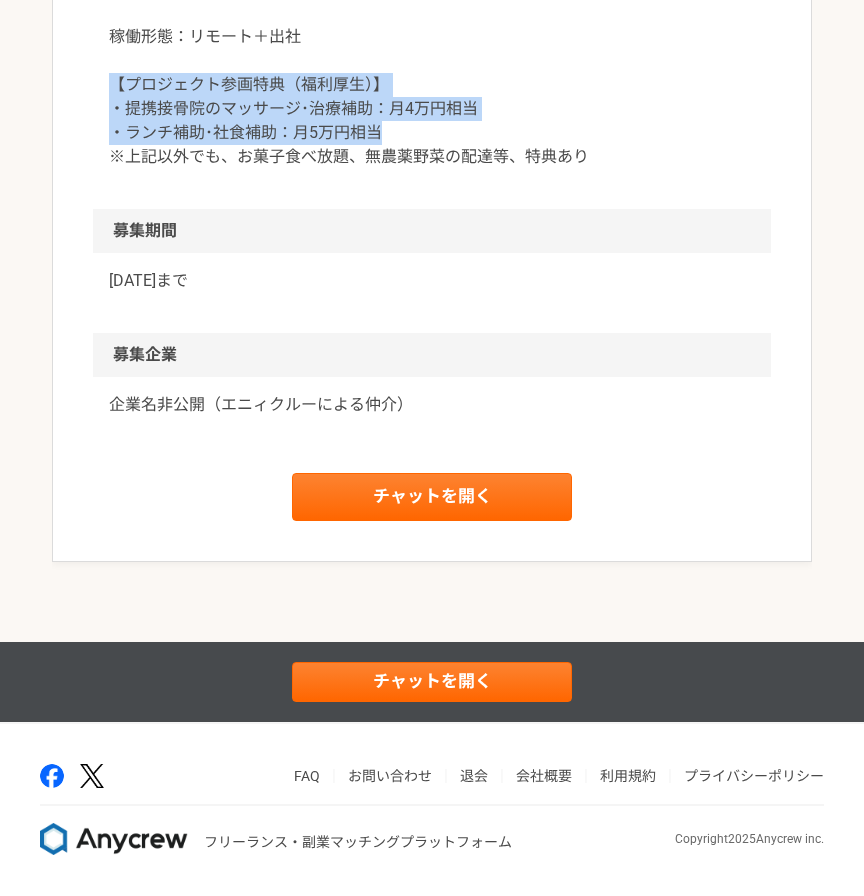 drag, startPoint x: 97, startPoint y: 201, endPoint x: 378, endPoint y: 253, distance: 285.77087 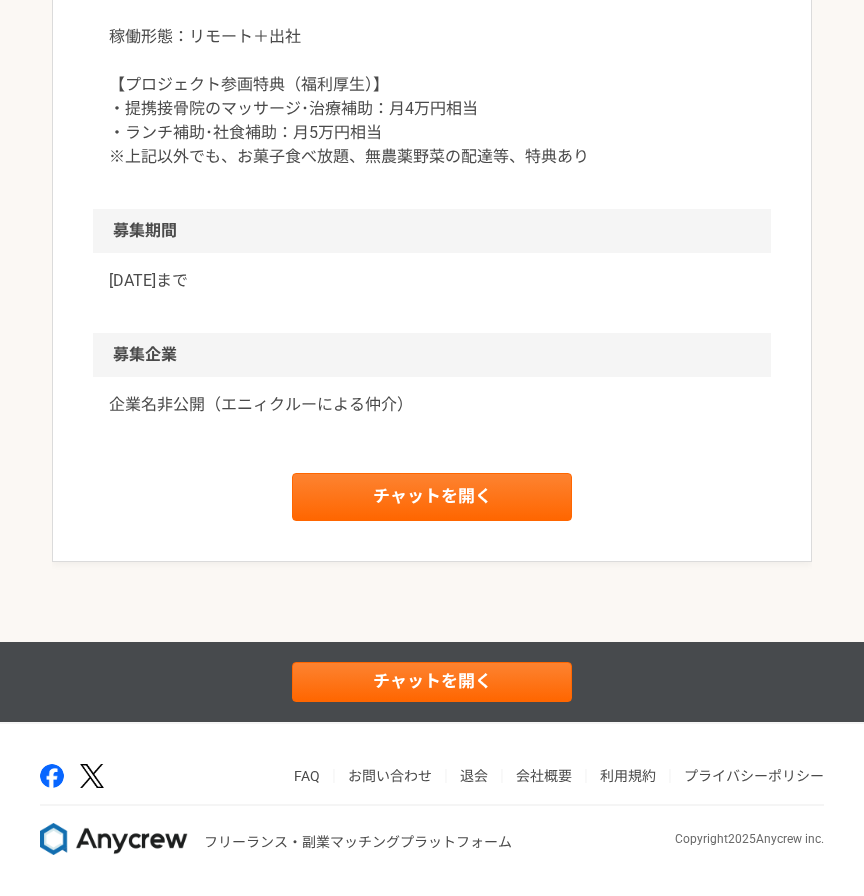scroll, scrollTop: 3038, scrollLeft: 0, axis: vertical 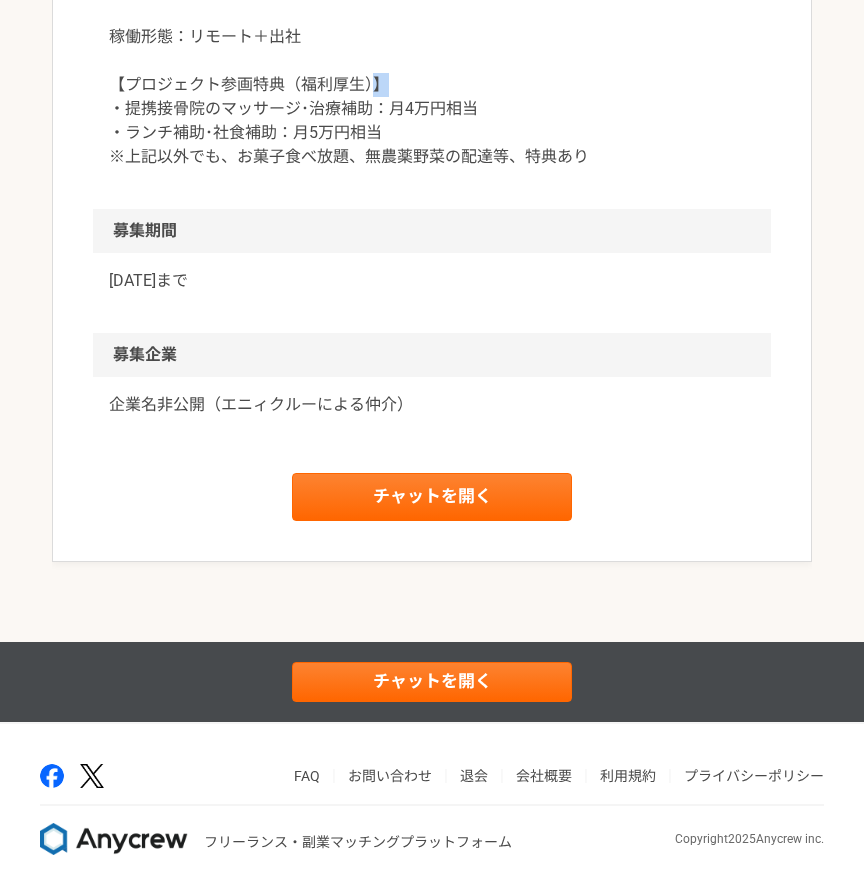 click on "稼働時間：週5-10時間程度
・毎週火曜10~12時半にオフィスに出社して稼働
・本件業務以外での時間は、社内コワーキングスペースで自由にご自身の業務可能
・上記以外の時間は、リモートで稼働可能（曜日や時間帯の指定無し）
・月曜10~11時のどこかで15分程度、リモートで定例発表有り
稼働形態：リモート＋出社
【プロジェクト参画特典（福利厚生）】
・提携接骨院のマッサージ･治療補助：月4万円相当
・ランチ補助･社食補助：月5万円相当
※上記以外でも、お菓子食べ放題、無農薬野菜の配達等、特典あり" at bounding box center [432, 13] 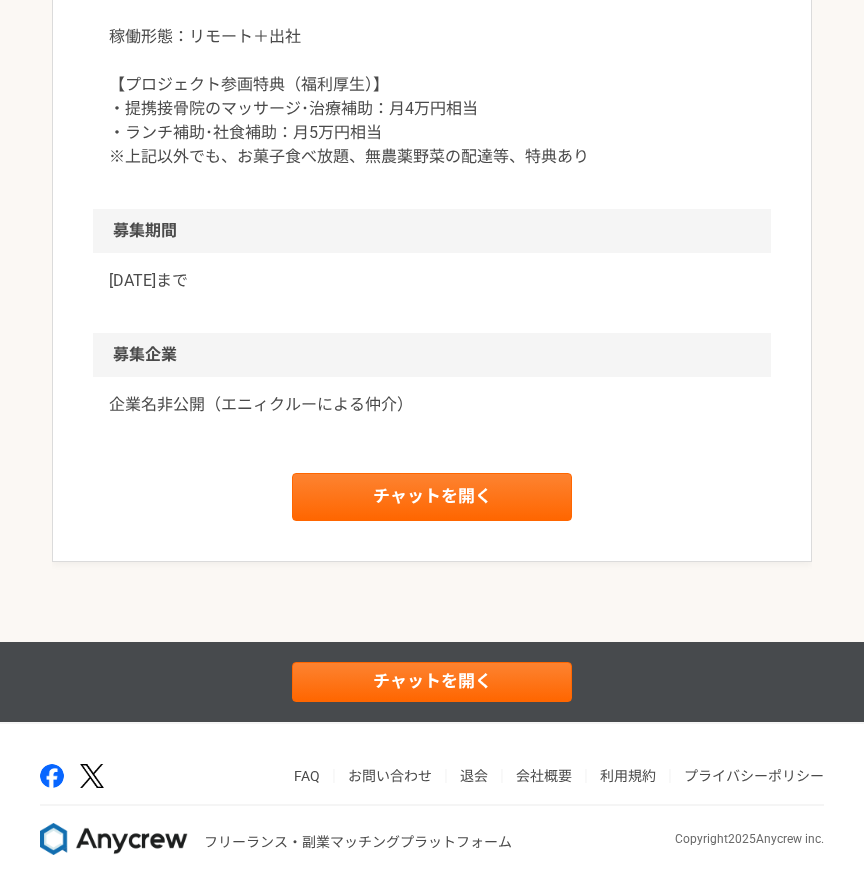 scroll, scrollTop: 3066, scrollLeft: 0, axis: vertical 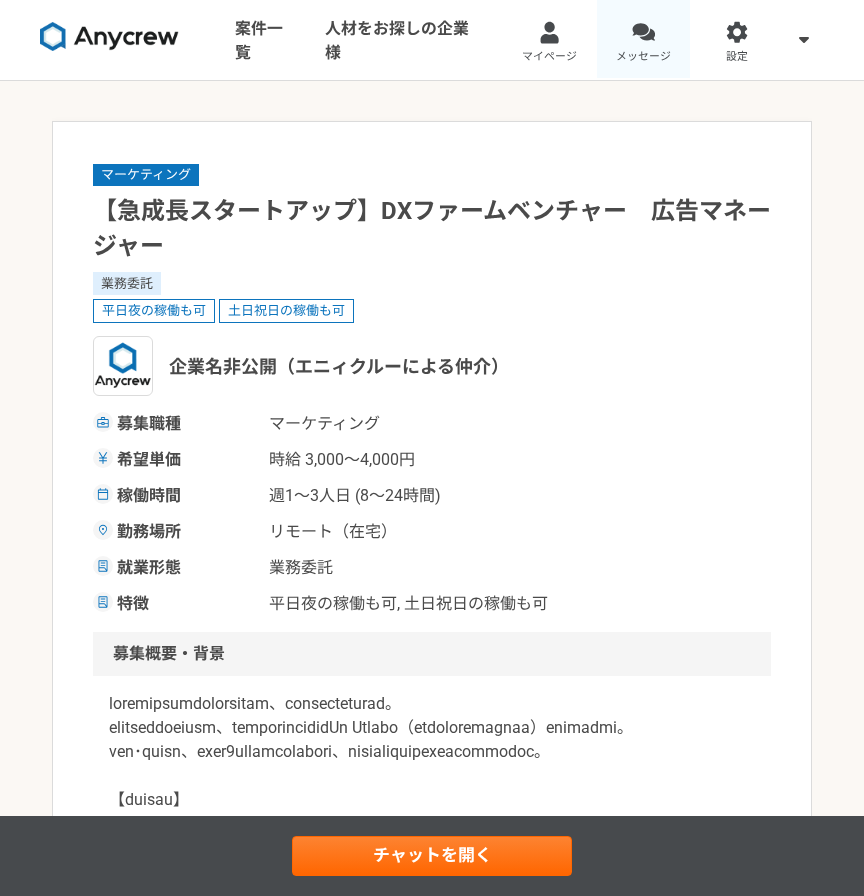 click at bounding box center [643, 32] 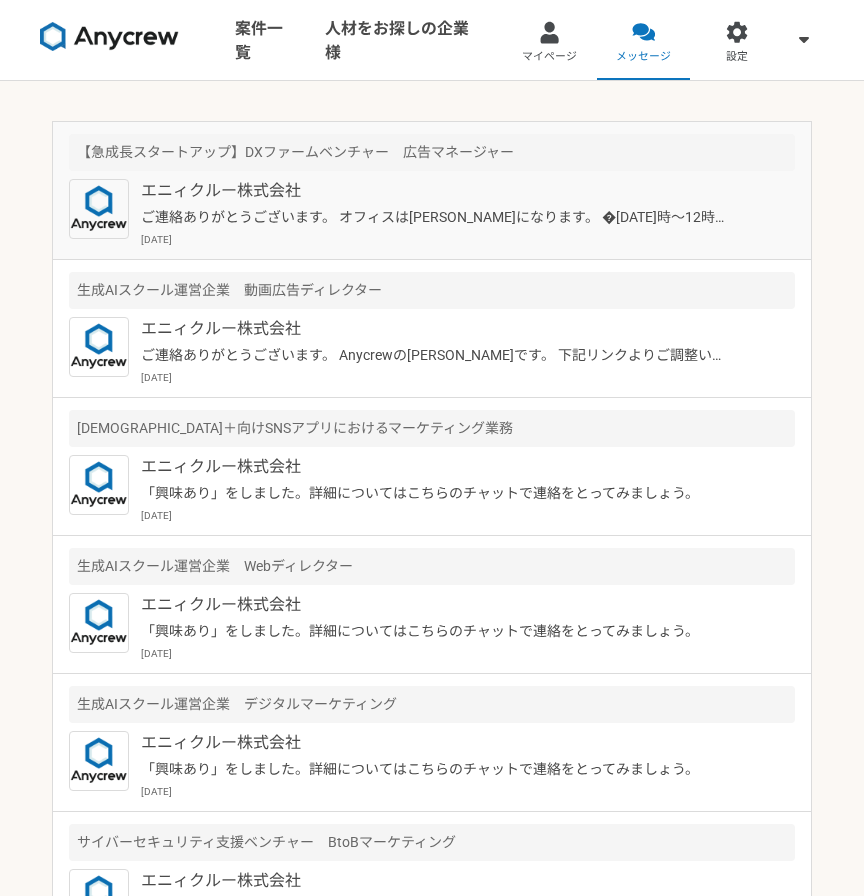 click on "エニィクルー株式会社" at bounding box center (435, 191) 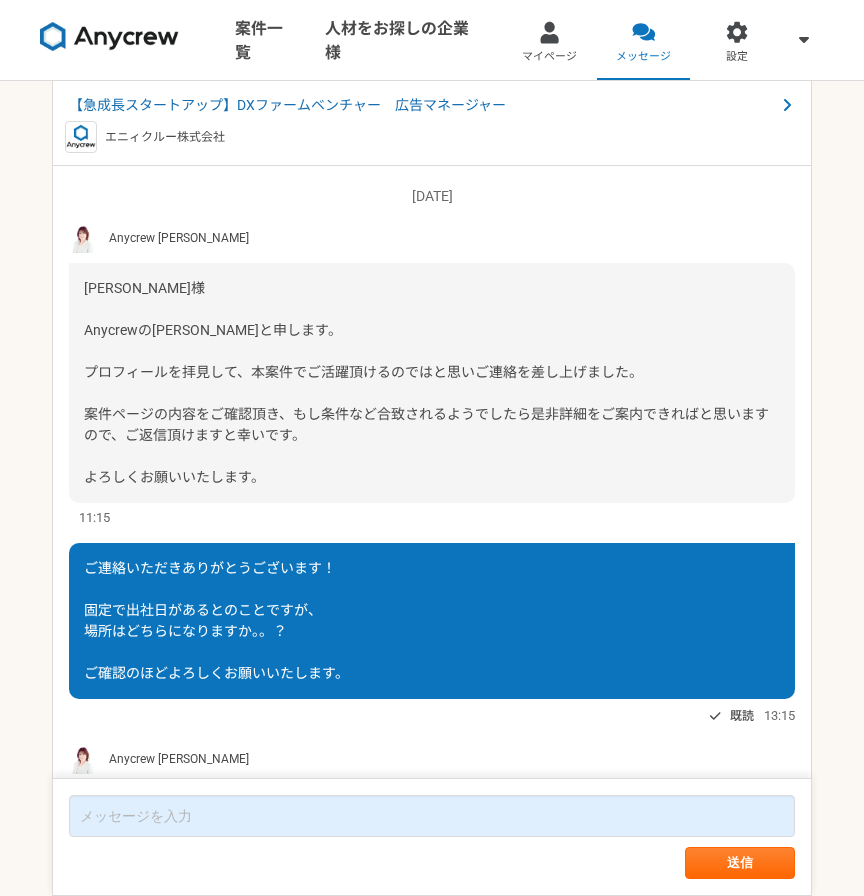scroll, scrollTop: 313, scrollLeft: 0, axis: vertical 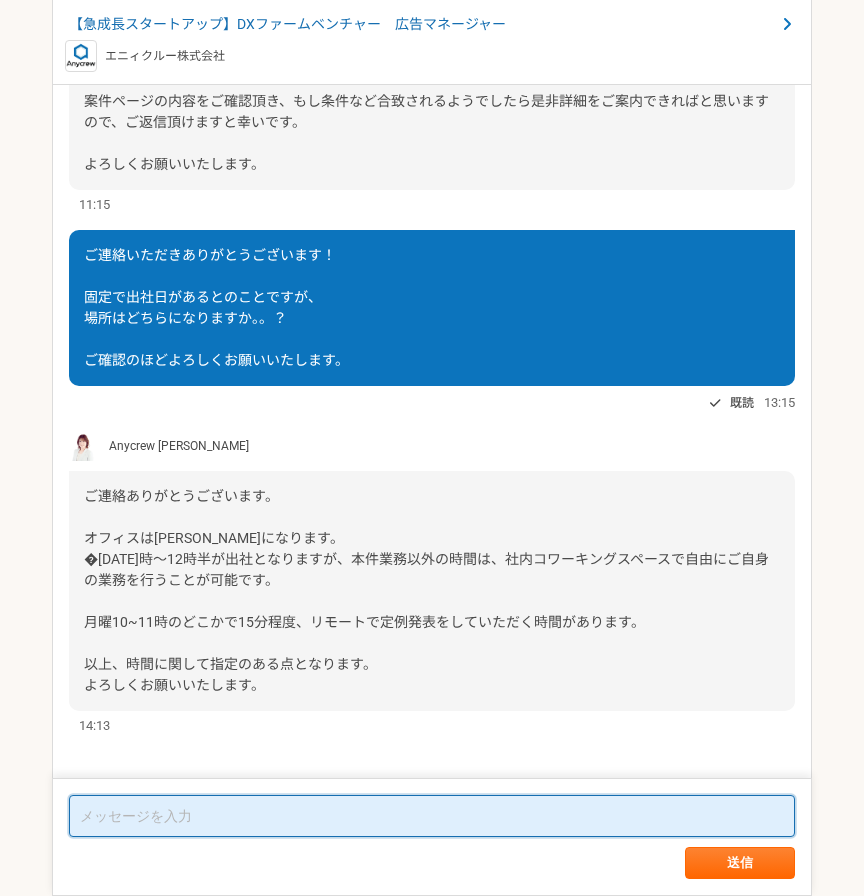 click at bounding box center [432, 816] 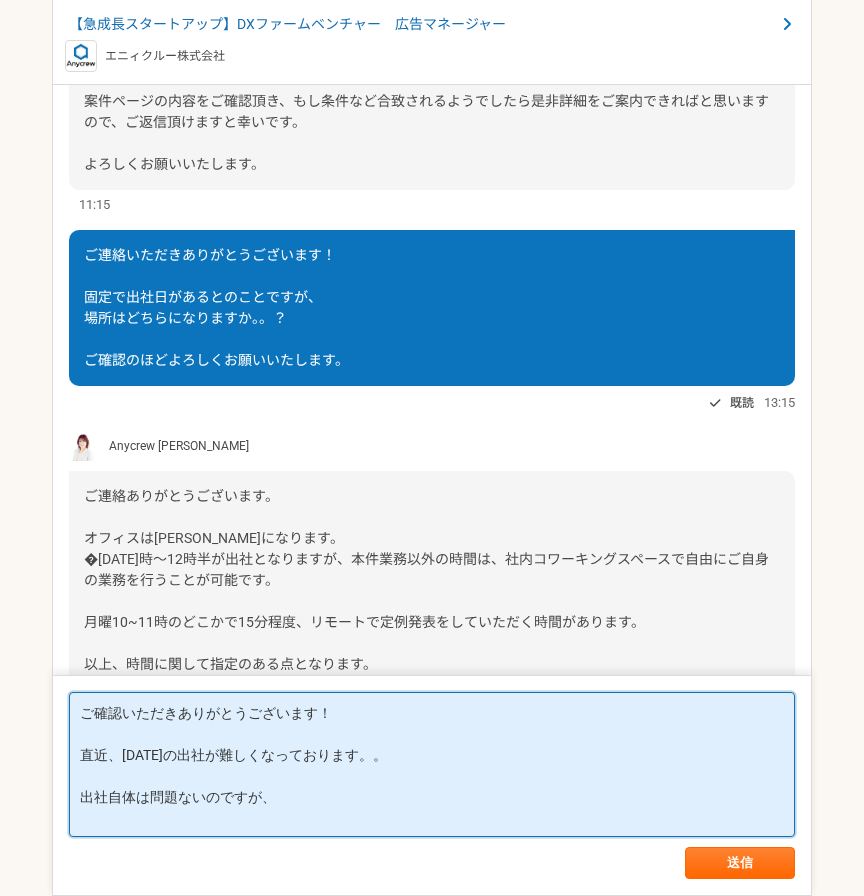 paste on "曜日の変更などは融通が効くのでしょうか。。？" 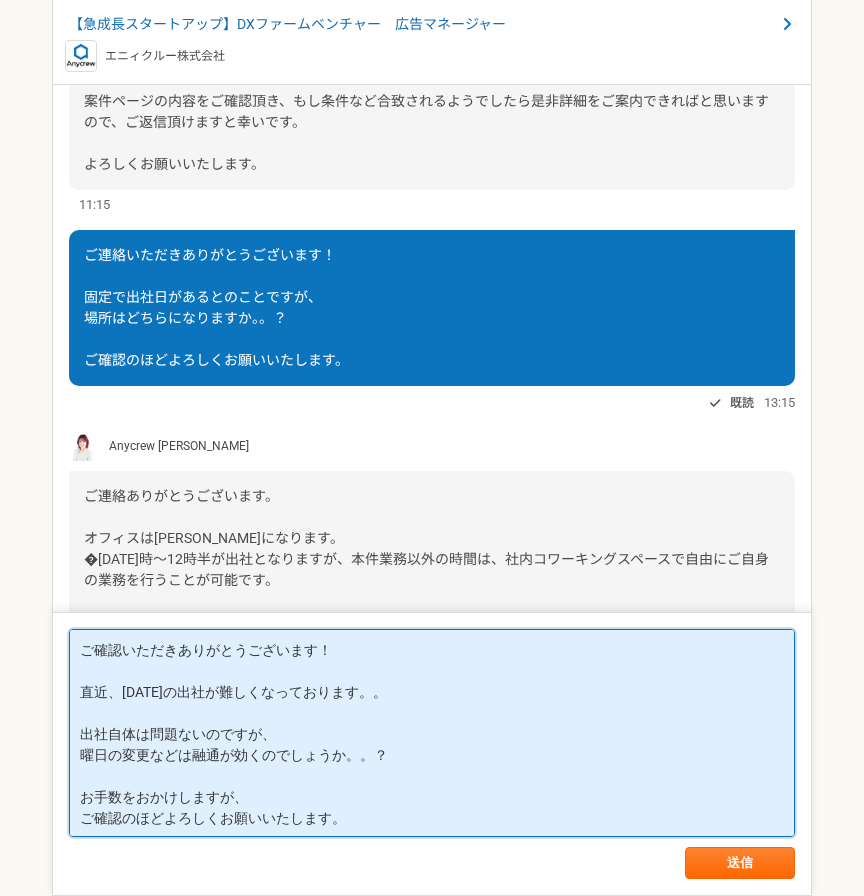 click on "ご確認いただきありがとうございます！
直近、火曜日の出社が難しくなっております。。
出社自体は問題ないのですが、
曜日の変更などは融通が効くのでしょうか。。？
お手数をおかけしますが、
ご確認のほどよろしくお願いいたします。" at bounding box center [432, 733] 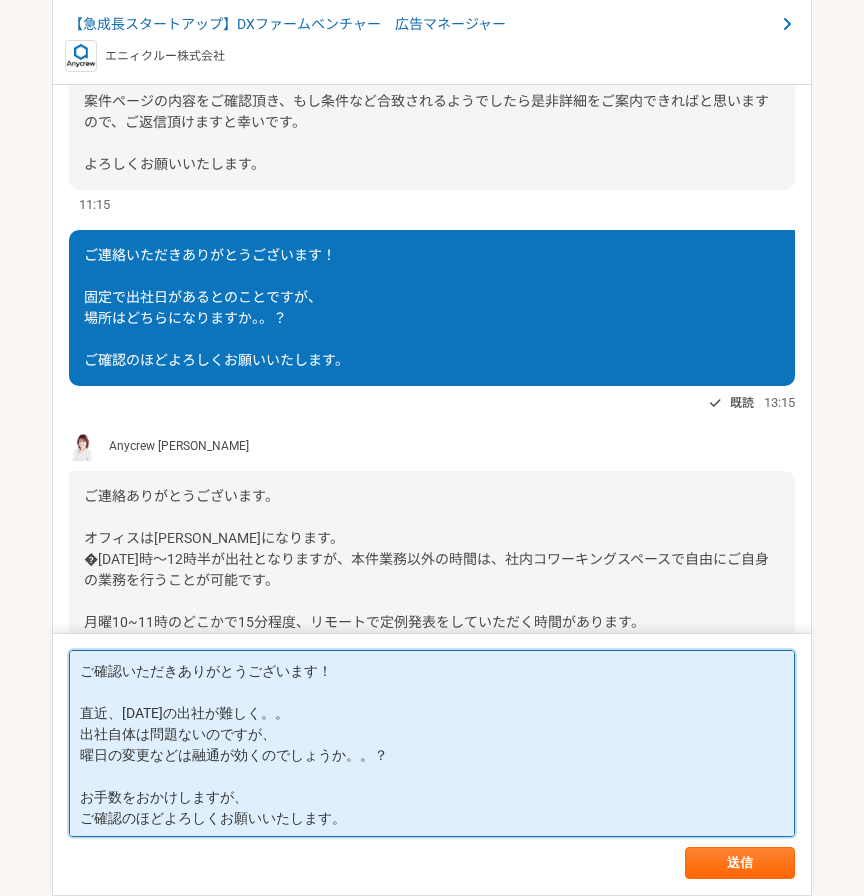 type on "ご確認いただきありがとうございます！
直近、火曜日の出社が難しく。。
出社自体は問題ないのですが、
曜日の変更などは融通が効くのでしょうか。。？
お手数をおかけしますが、
ご確認のほどよろしくお願いいたします。" 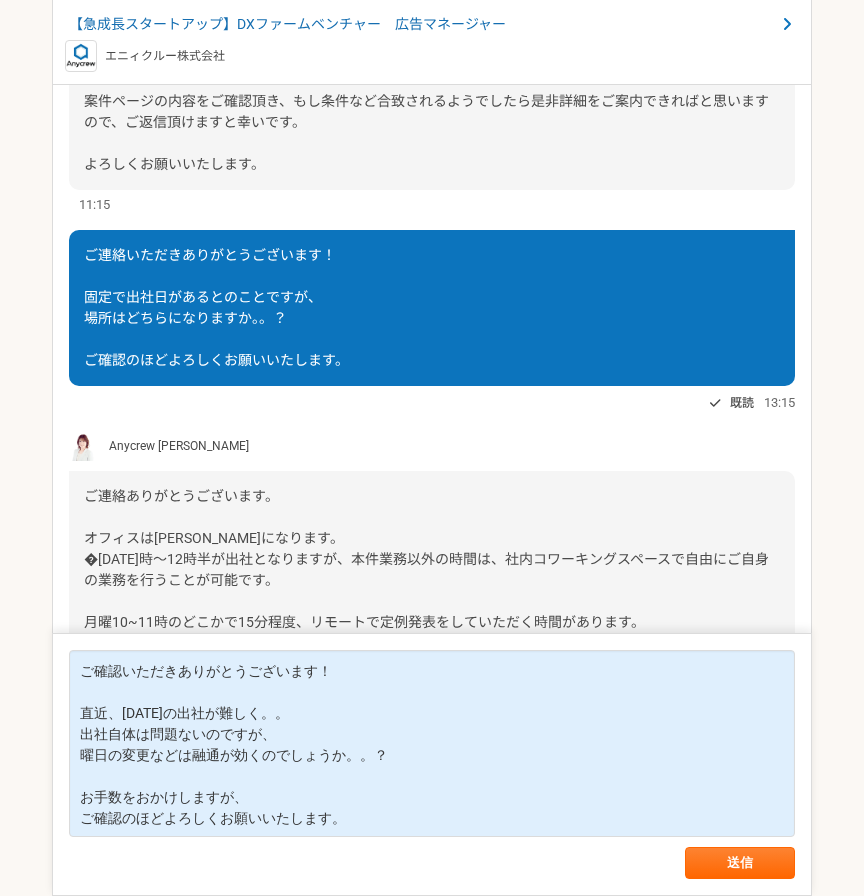 click on "ご連絡ありがとうございます。
オフィスは神田になります。
火曜日の10時～12時半が出社となりますが、本件業務以外の時間は、社内コワーキングスペースで自由にご自身の業務を行うことが可能です。
月曜10~11時のどこかで15分程度、リモートで定例発表をしていただく時間があります。
以上、時間に関して指定のある点となります。
よろしくお願いいたします。" at bounding box center (432, 591) 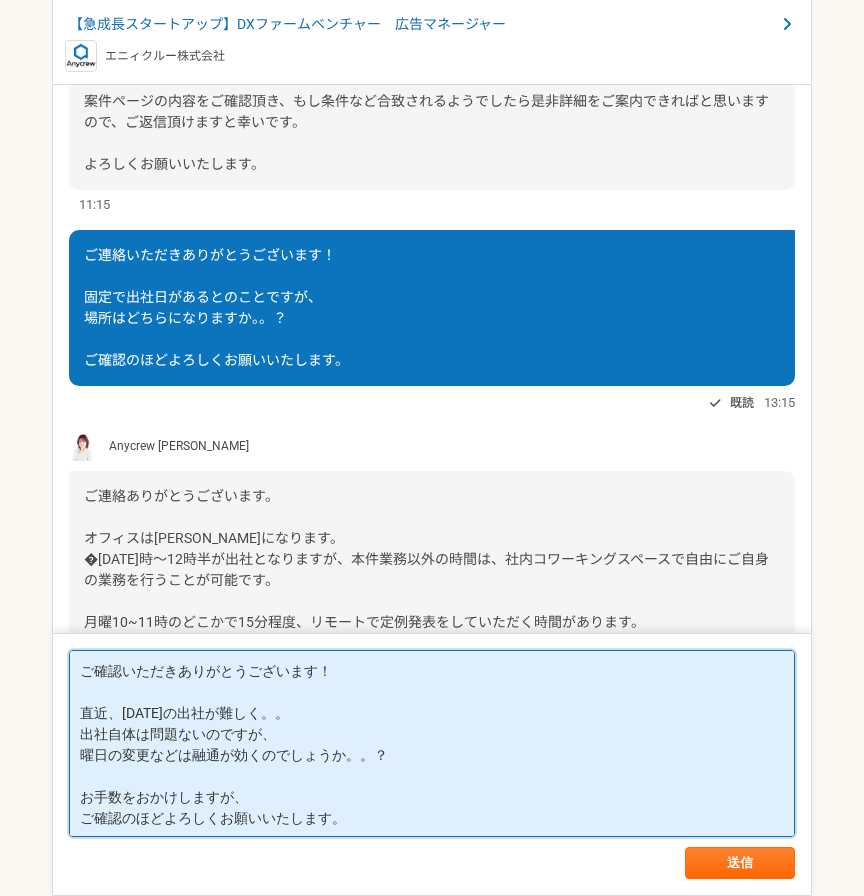 click on "ご確認いただきありがとうございます！
直近、火曜日の出社が難しく。。
出社自体は問題ないのですが、
曜日の変更などは融通が効くのでしょうか。。？
お手数をおかけしますが、
ご確認のほどよろしくお願いいたします。" at bounding box center (432, 743) 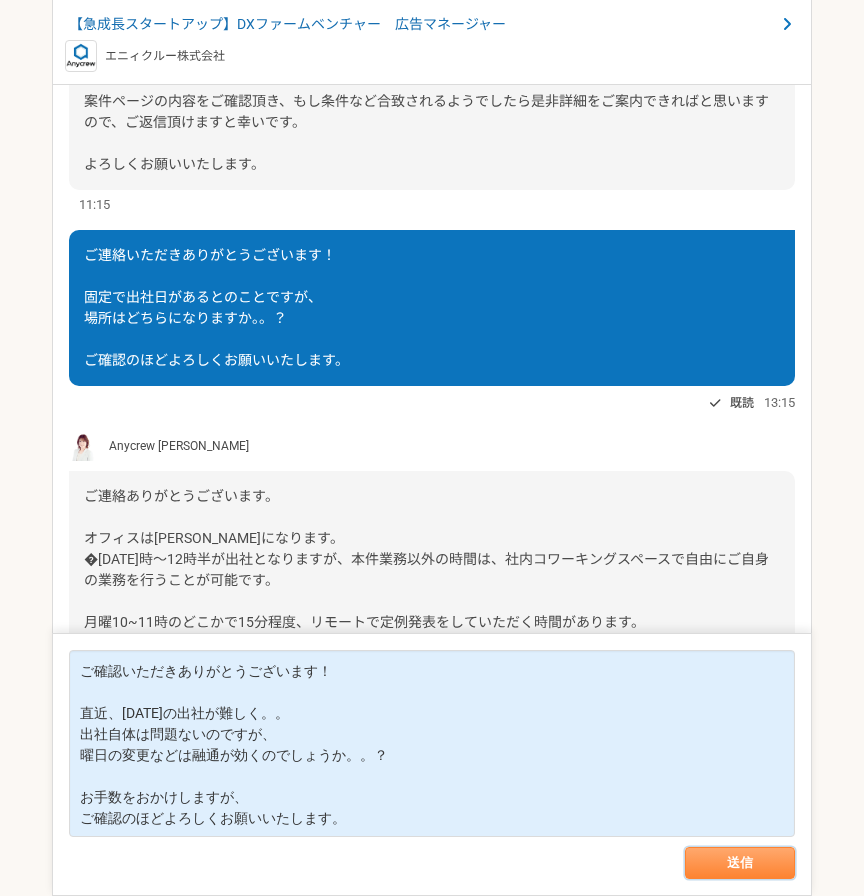 click on "送信" at bounding box center (740, 863) 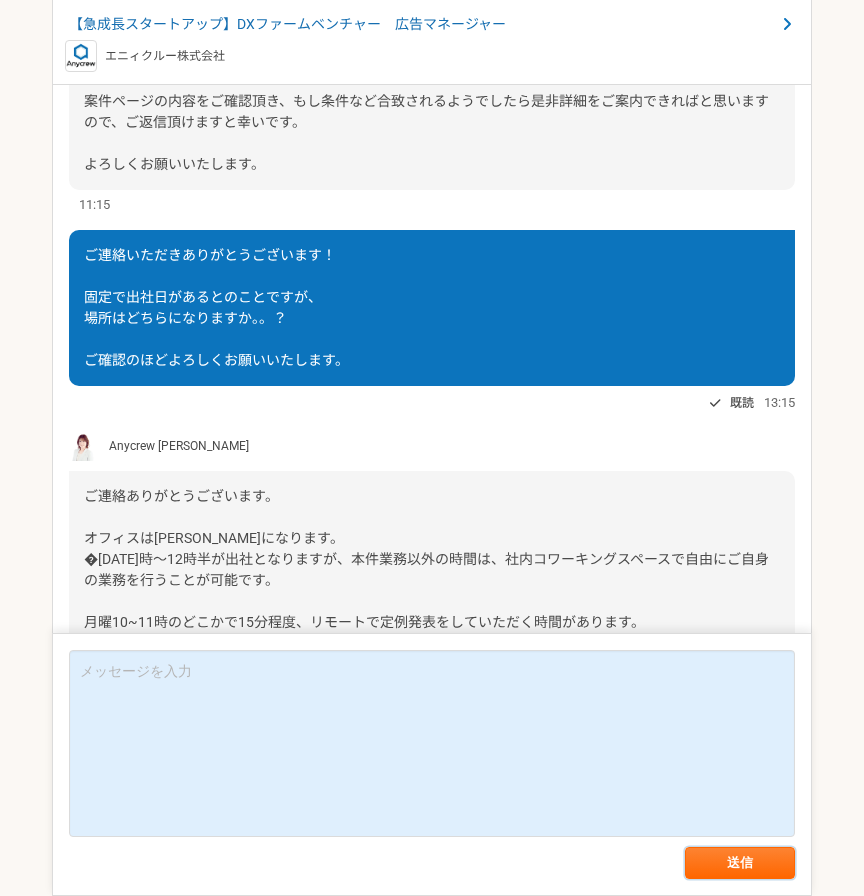 scroll, scrollTop: 551, scrollLeft: 0, axis: vertical 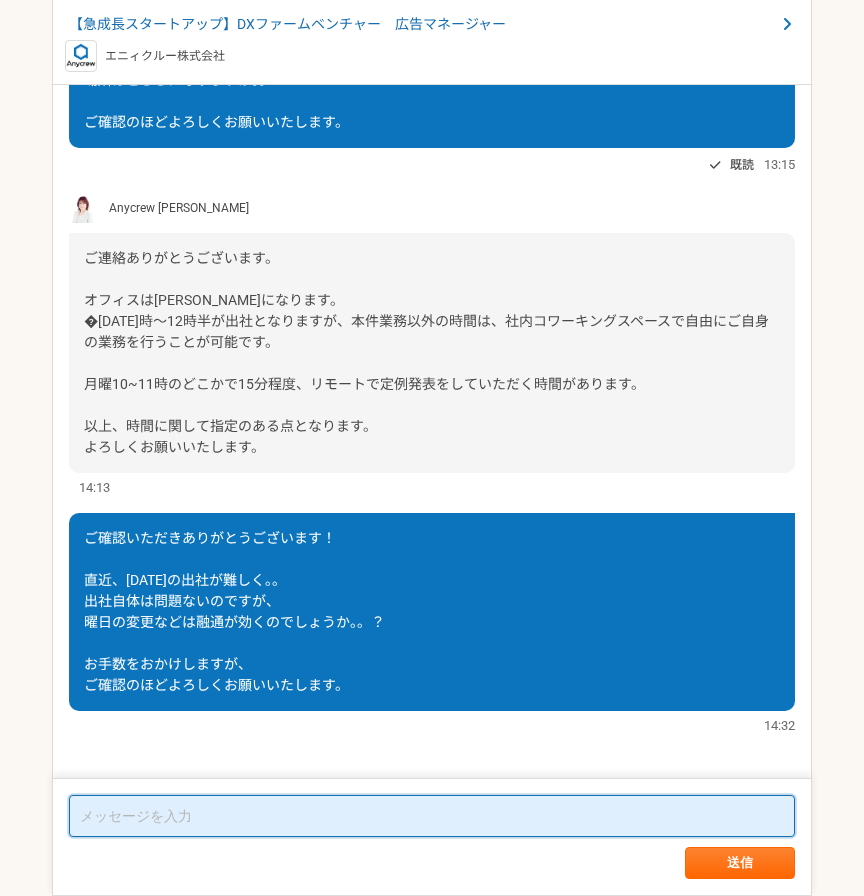 click at bounding box center (432, 816) 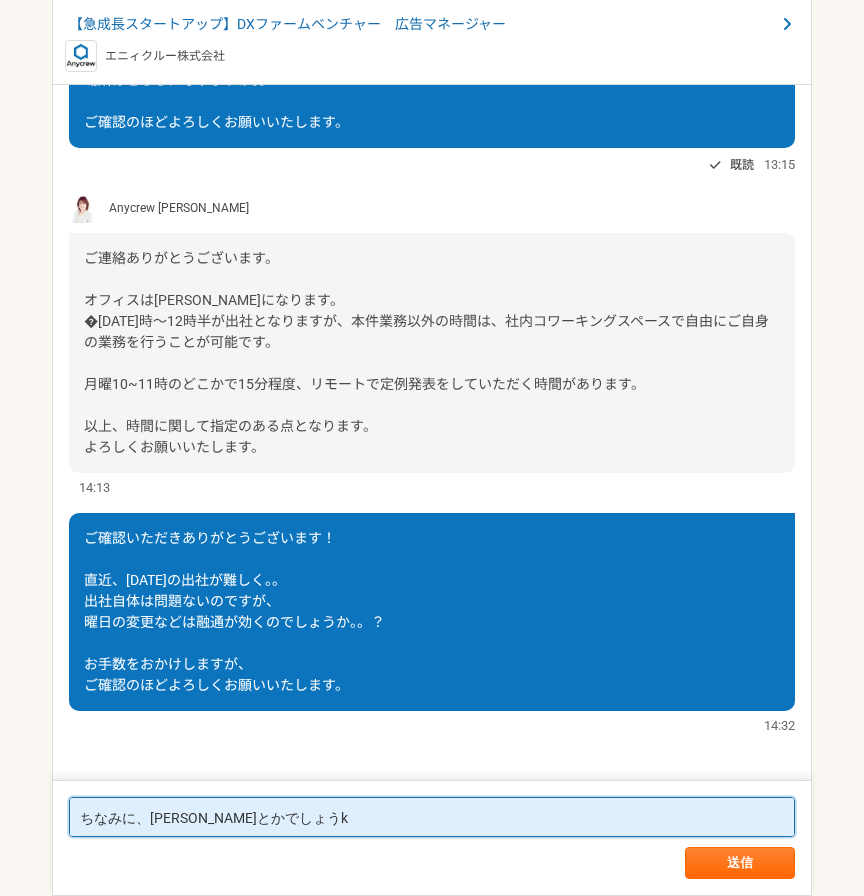 type on "ちなみに、神田スクエアとかでしょうか" 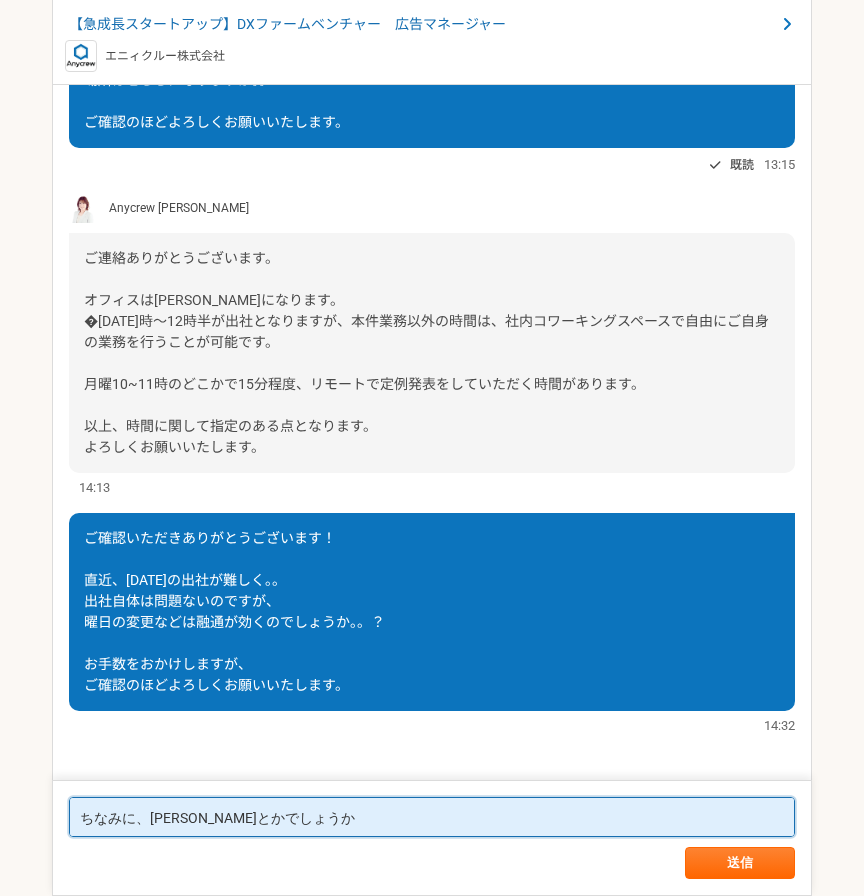 type 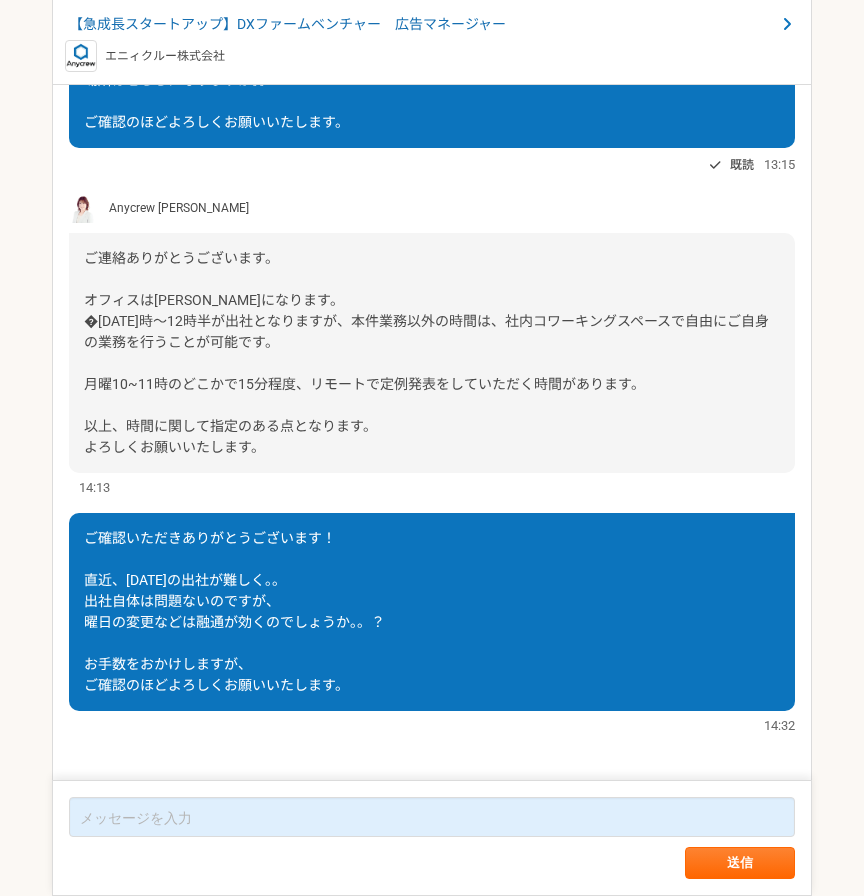 click on "14:13" at bounding box center [432, 487] 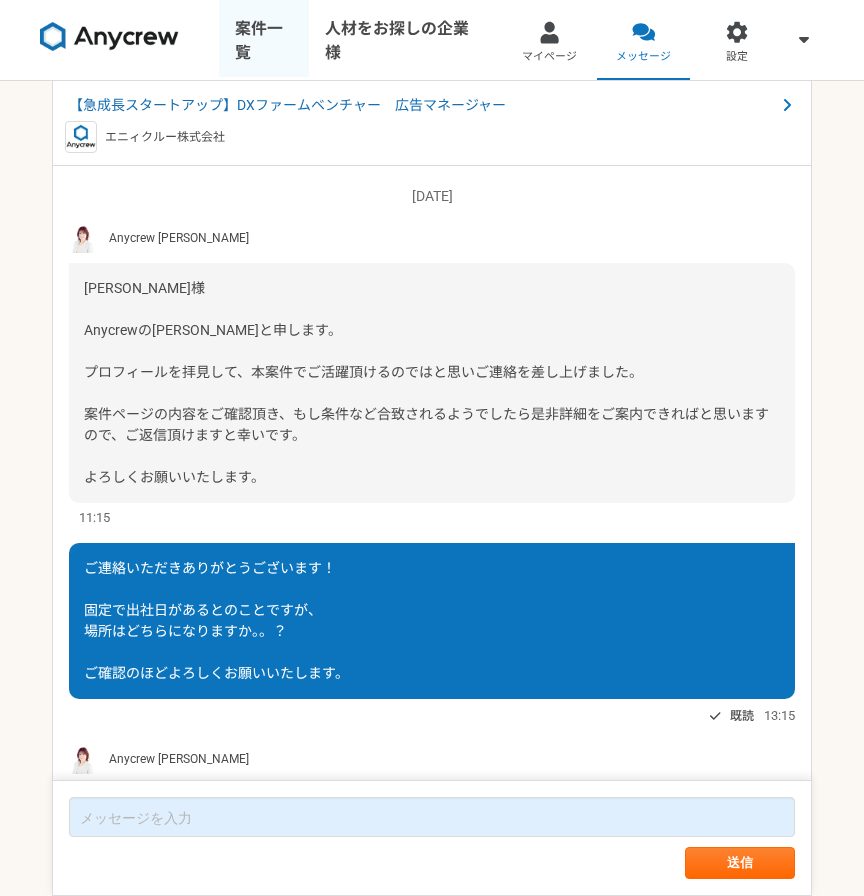 click on "案件一覧" at bounding box center (264, 40) 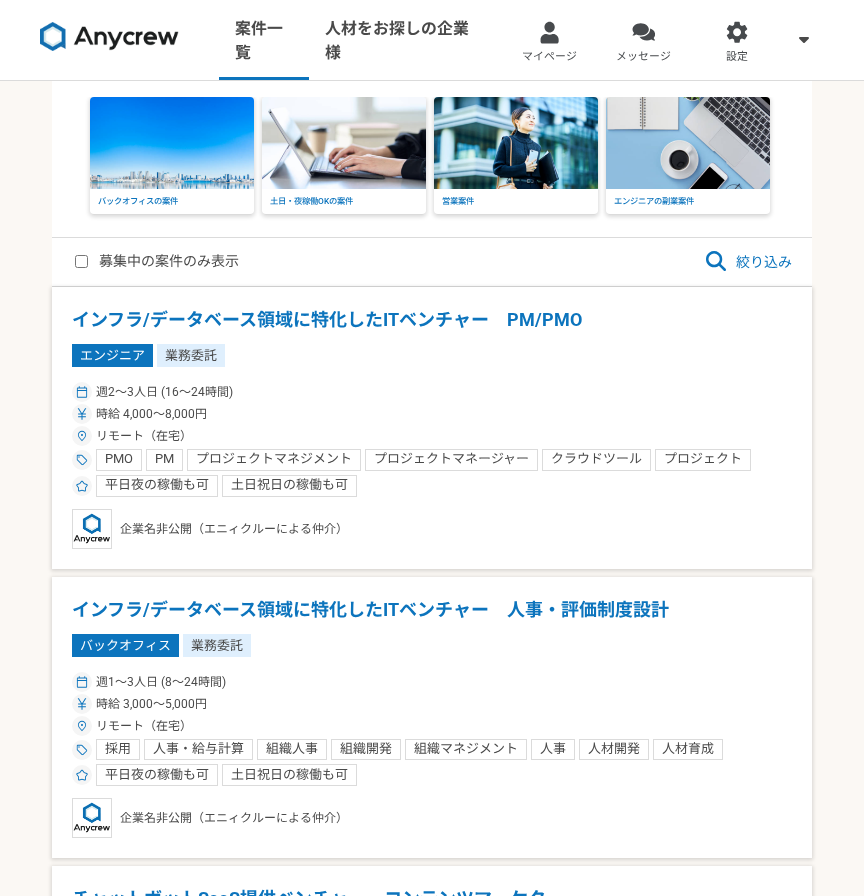scroll, scrollTop: 0, scrollLeft: 0, axis: both 